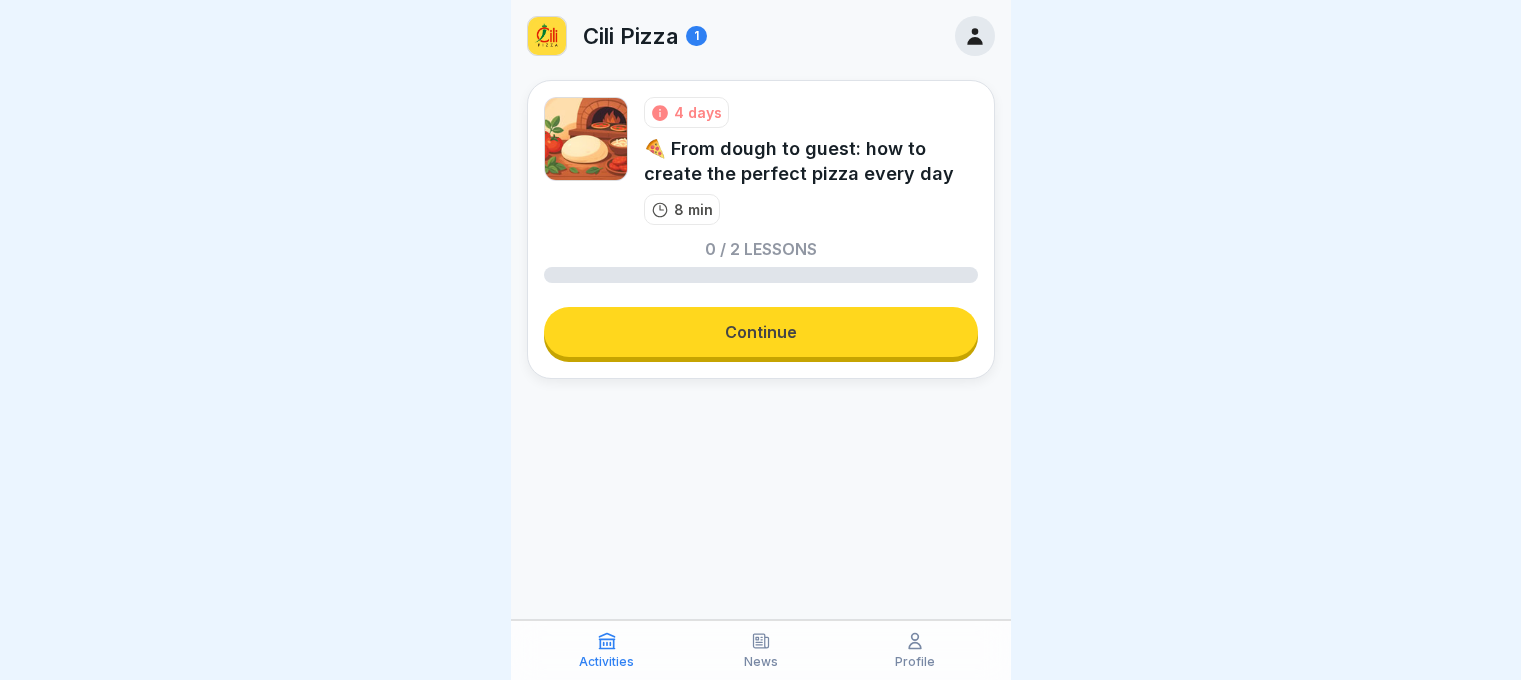 scroll, scrollTop: 0, scrollLeft: 0, axis: both 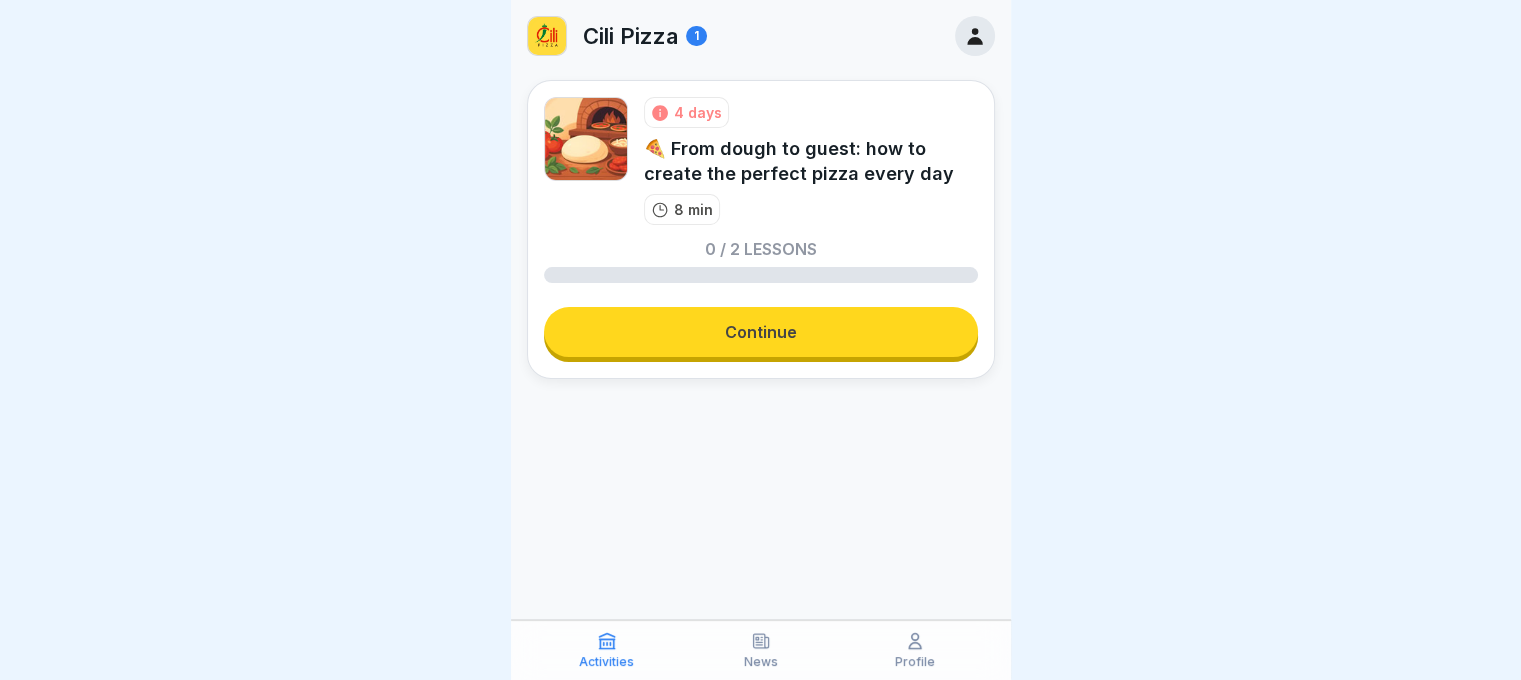 click on "4 days 🍕 From dough to guest: how to create the perfect pizza every day 8 min 0 / 2 lessons Continue" at bounding box center [761, 229] 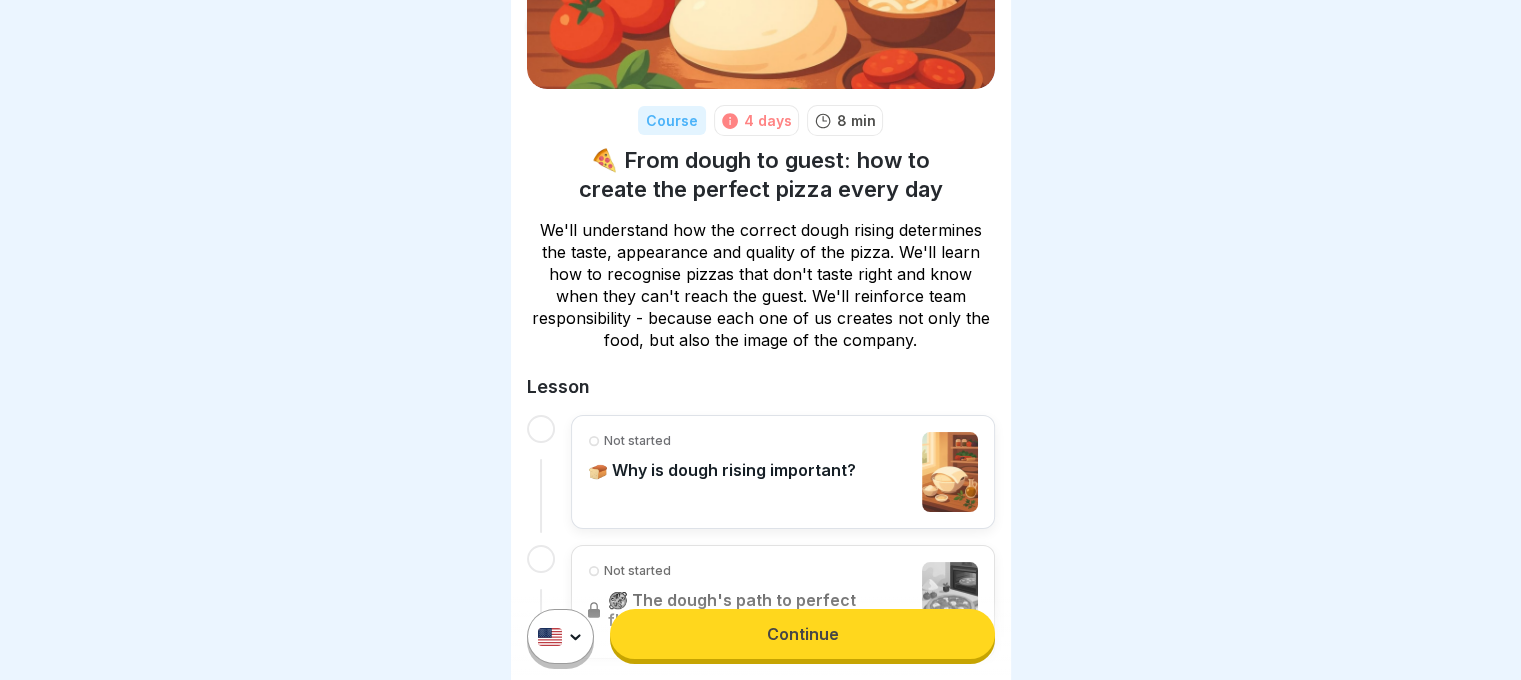 scroll, scrollTop: 200, scrollLeft: 0, axis: vertical 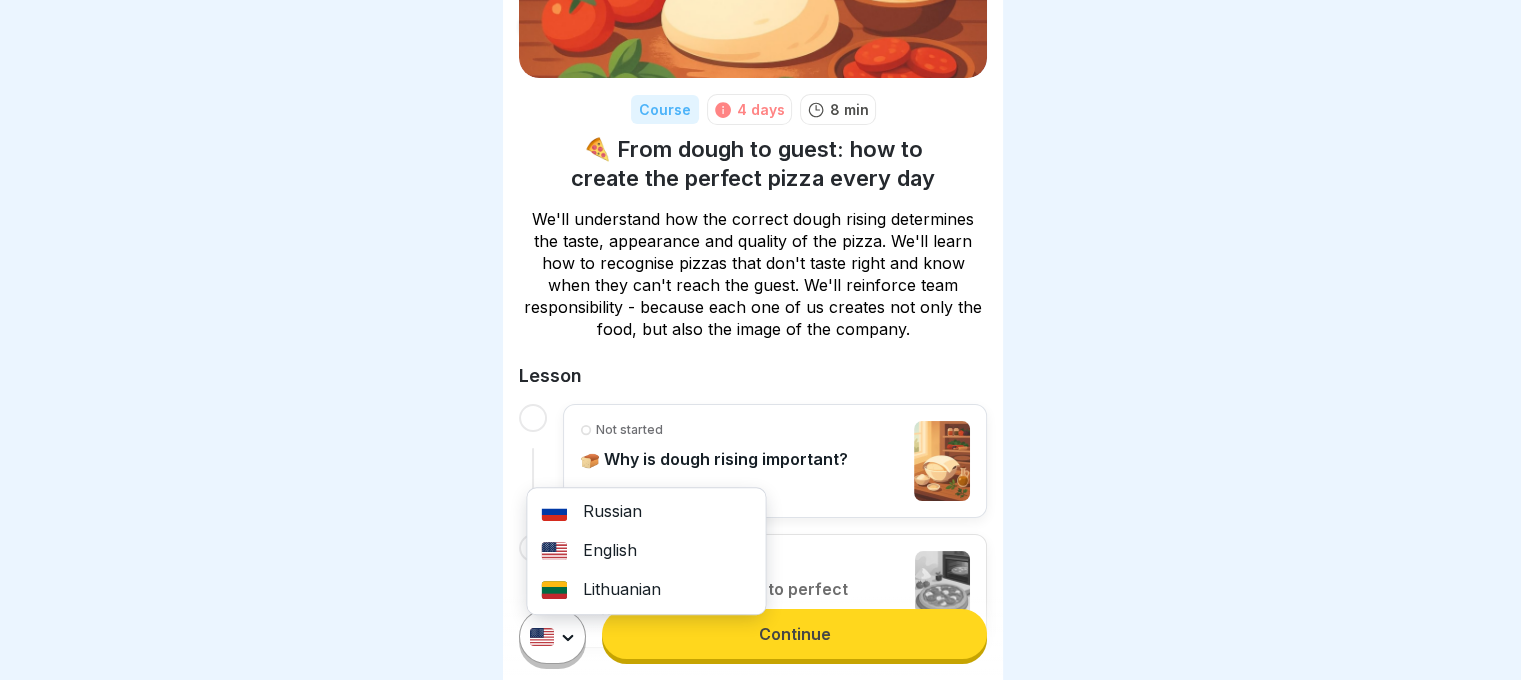 click on "Course 4 days 8 min 🍕 From dough to guest: how to create the perfect pizza every day We'll understand how the correct dough rising determines the taste, appearance and quality of the pizza. We'll learn how to recognise pizzas that don't taste right and know when they can't reach the guest. We'll reinforce team responsibility - because each one of us creates not only the food, but also the image of the company. Lesson Not started 🍞 Why is dough rising important? Not started 🥘 The dough's path to perfect flavour Russian English Lithuanian Continue" at bounding box center [760, 340] 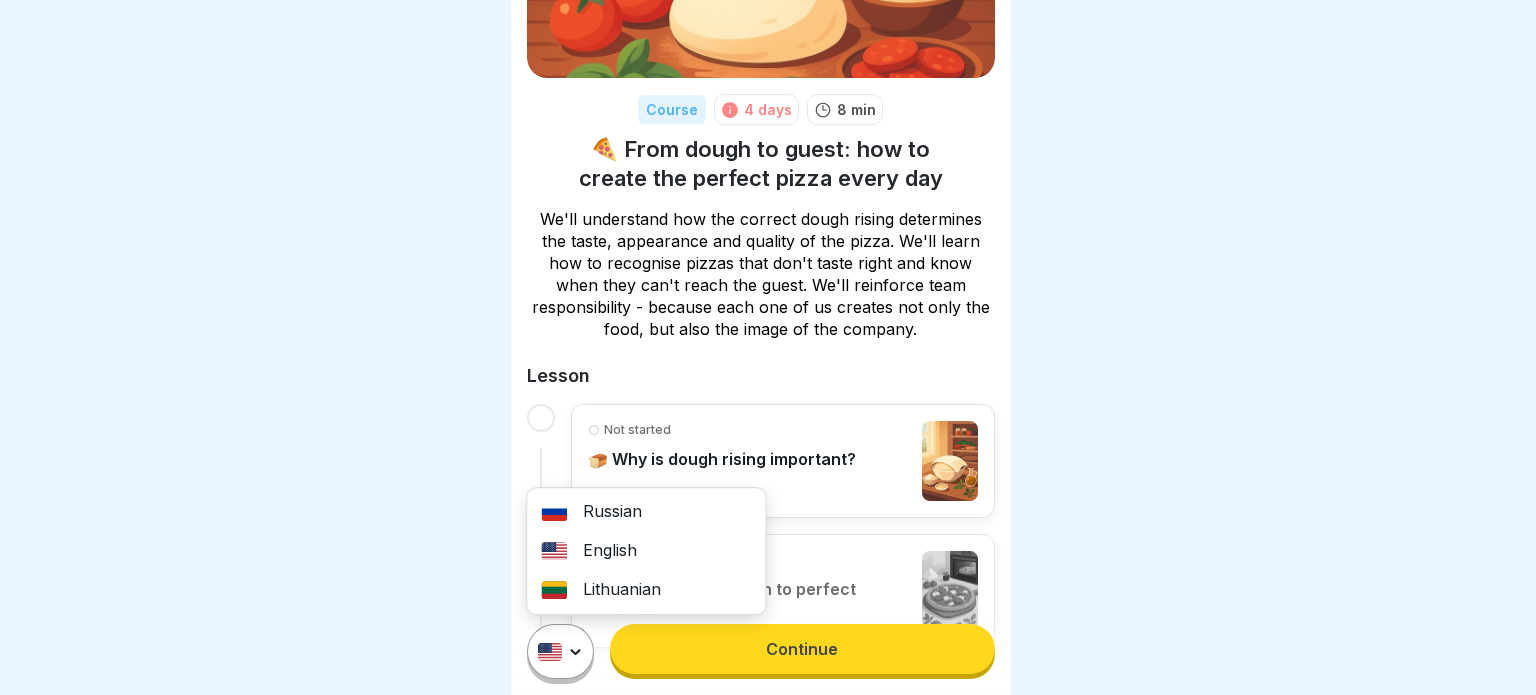 click on "Lithuanian" at bounding box center (646, 590) 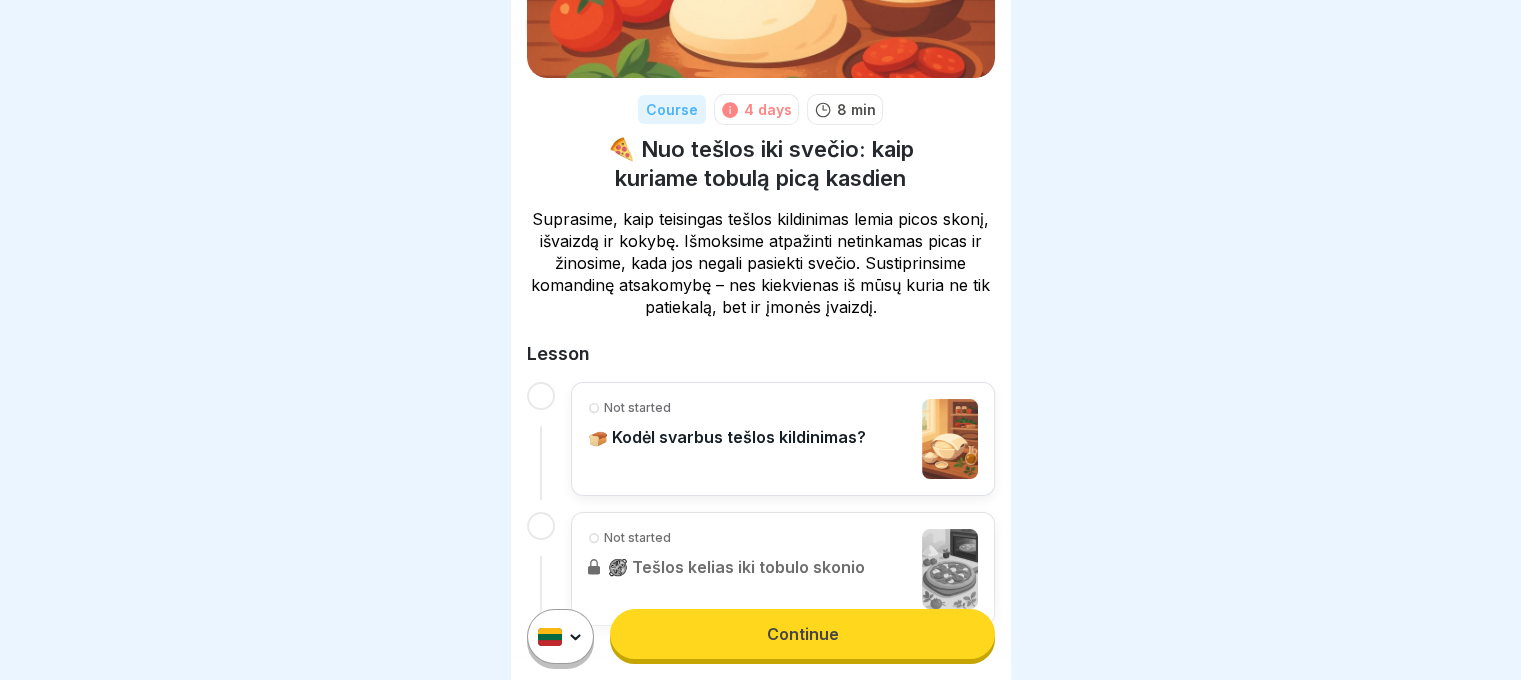 click on "Continue" at bounding box center (802, 634) 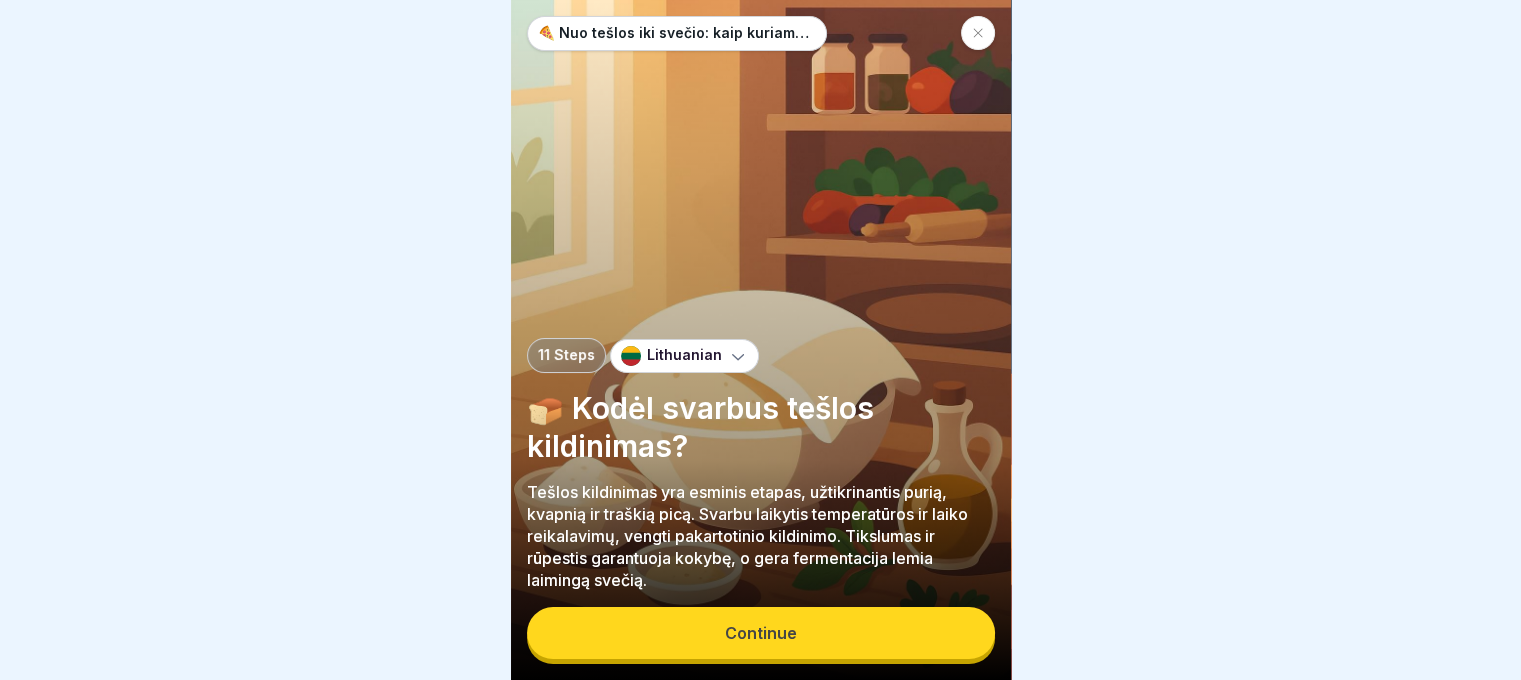 scroll, scrollTop: 0, scrollLeft: 0, axis: both 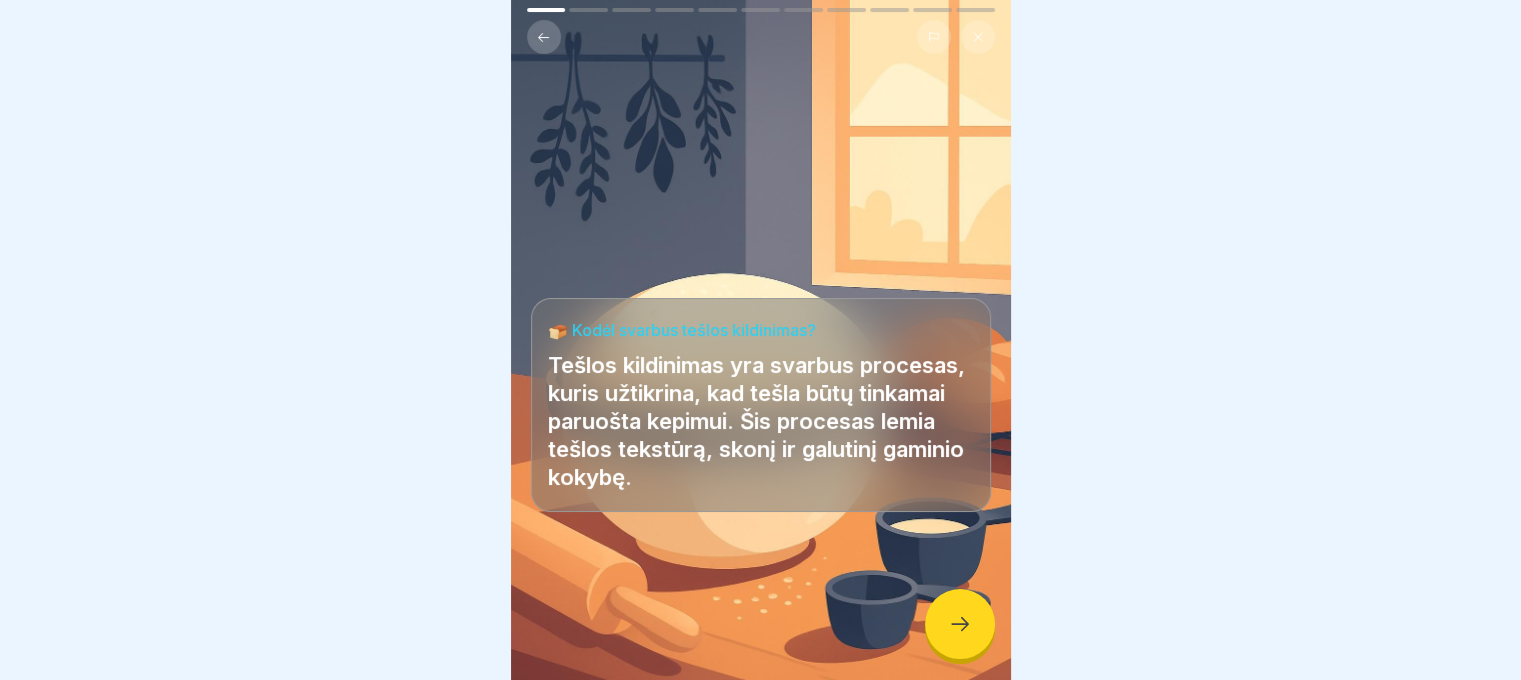click at bounding box center (960, 624) 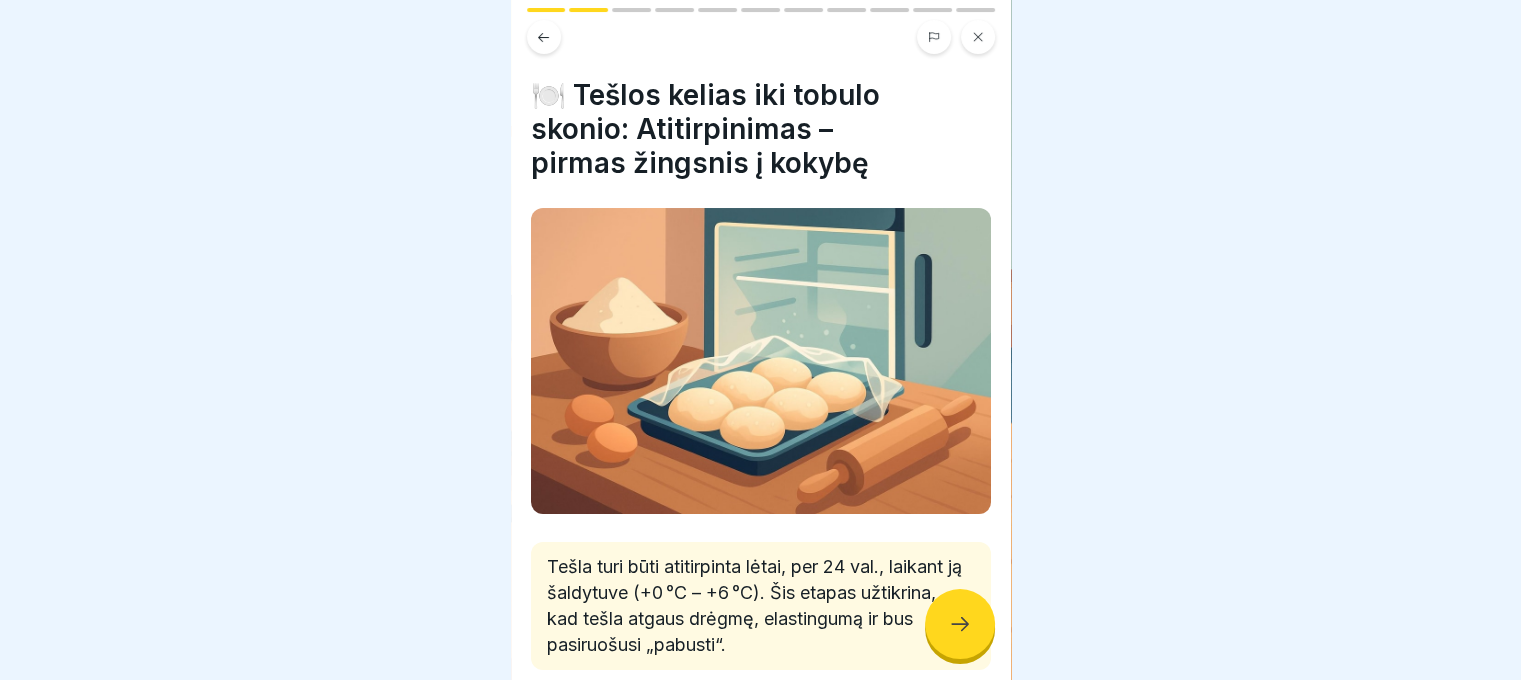 click 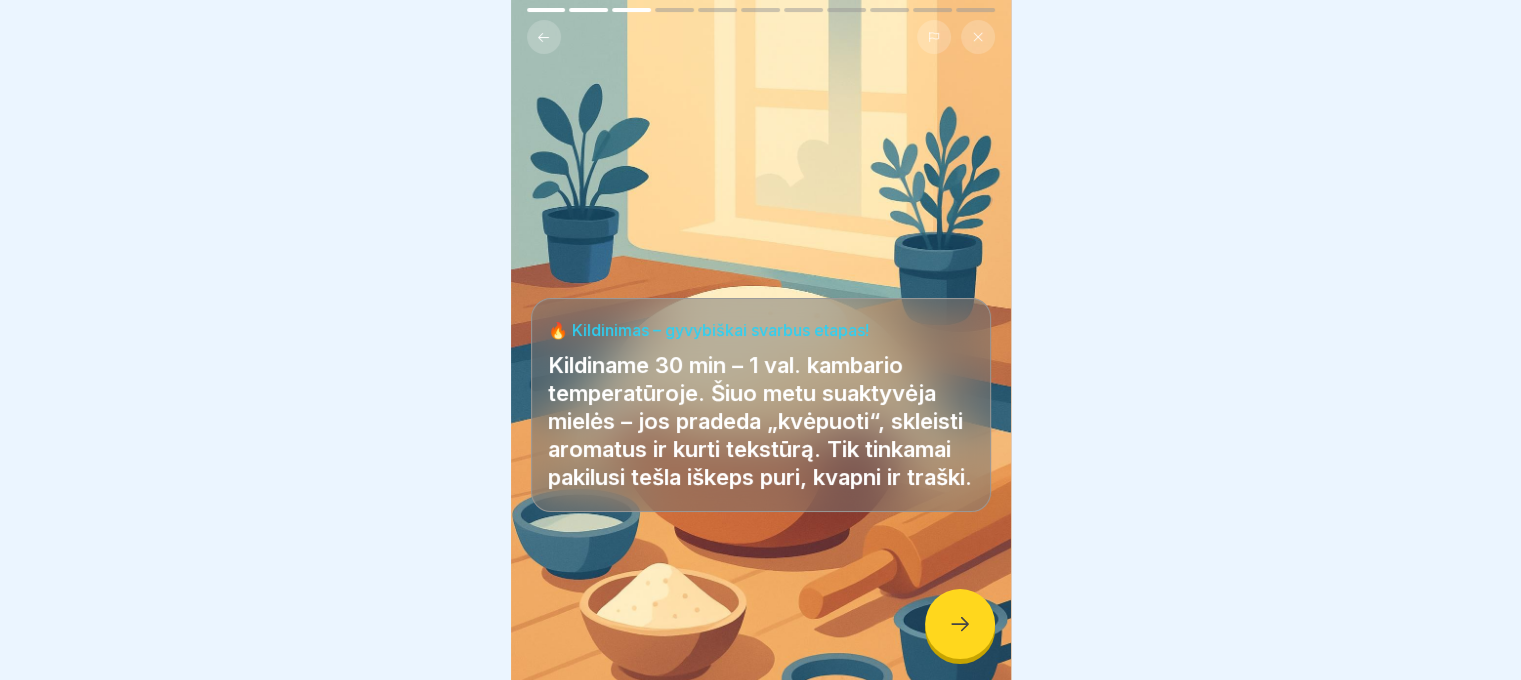 click 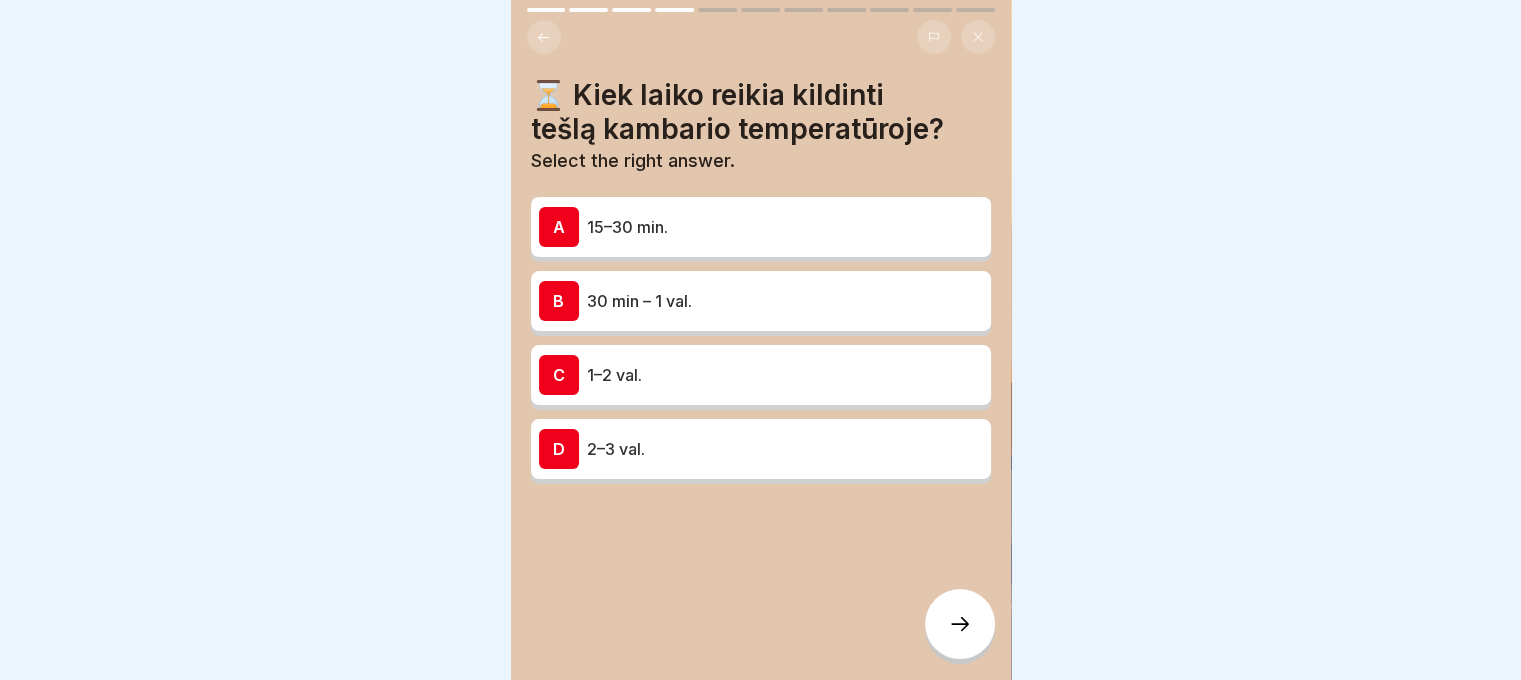 click on "30 min – 1 val." at bounding box center (785, 301) 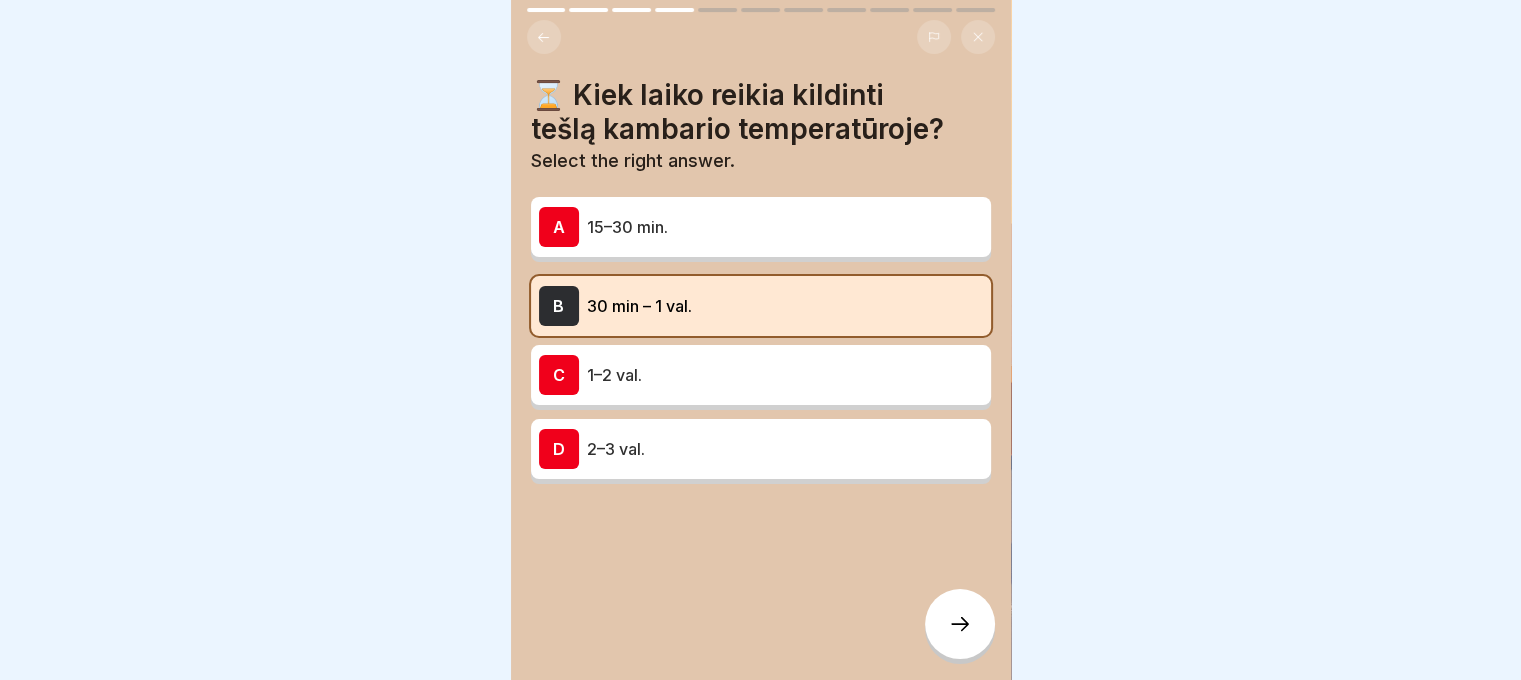 click at bounding box center [960, 624] 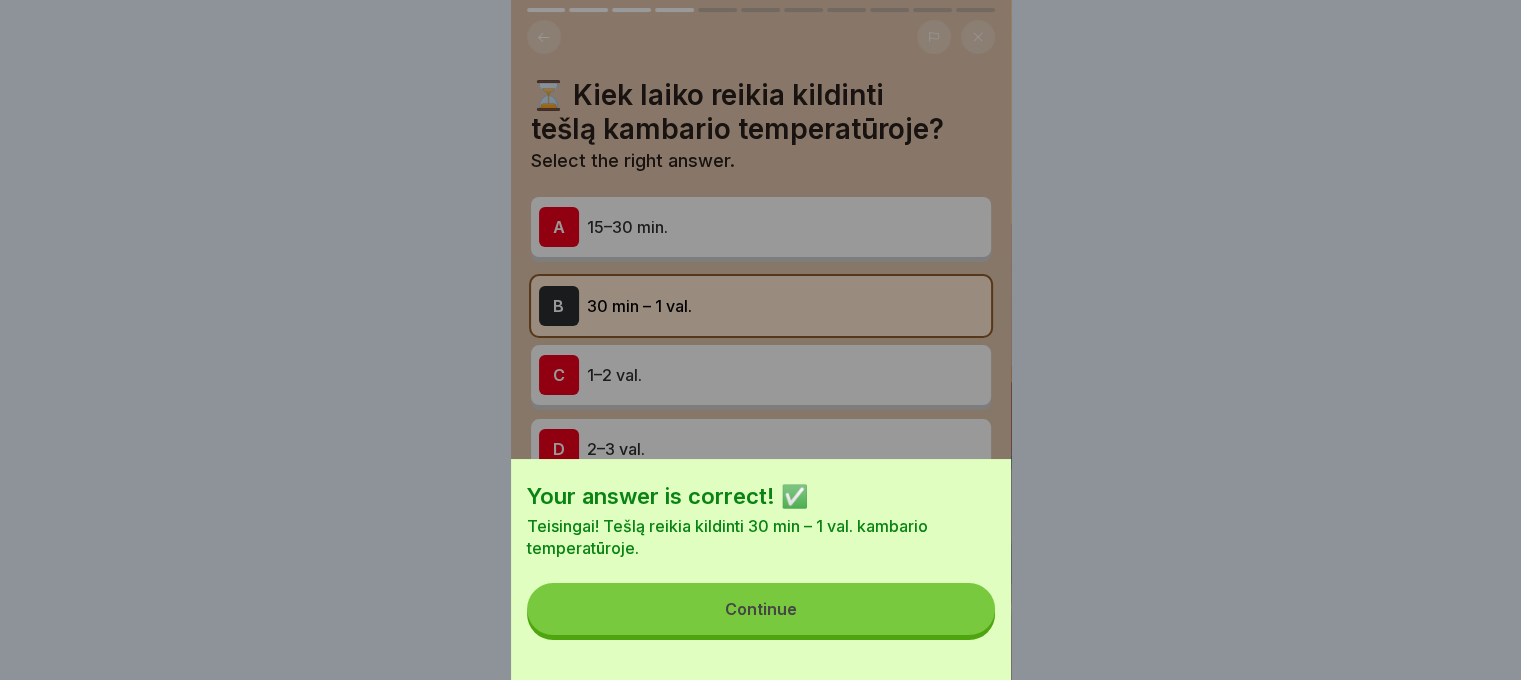 click on "Continue" at bounding box center [761, 609] 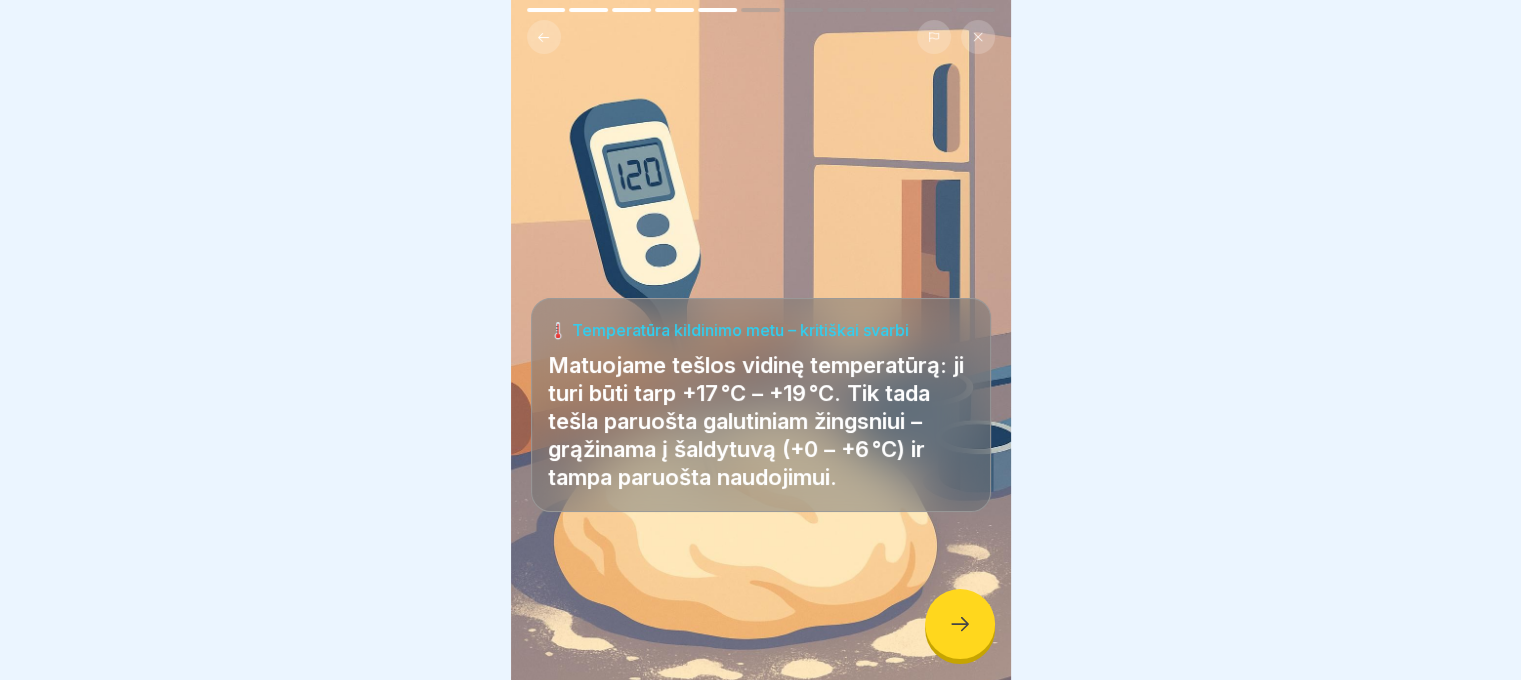 click at bounding box center (960, 624) 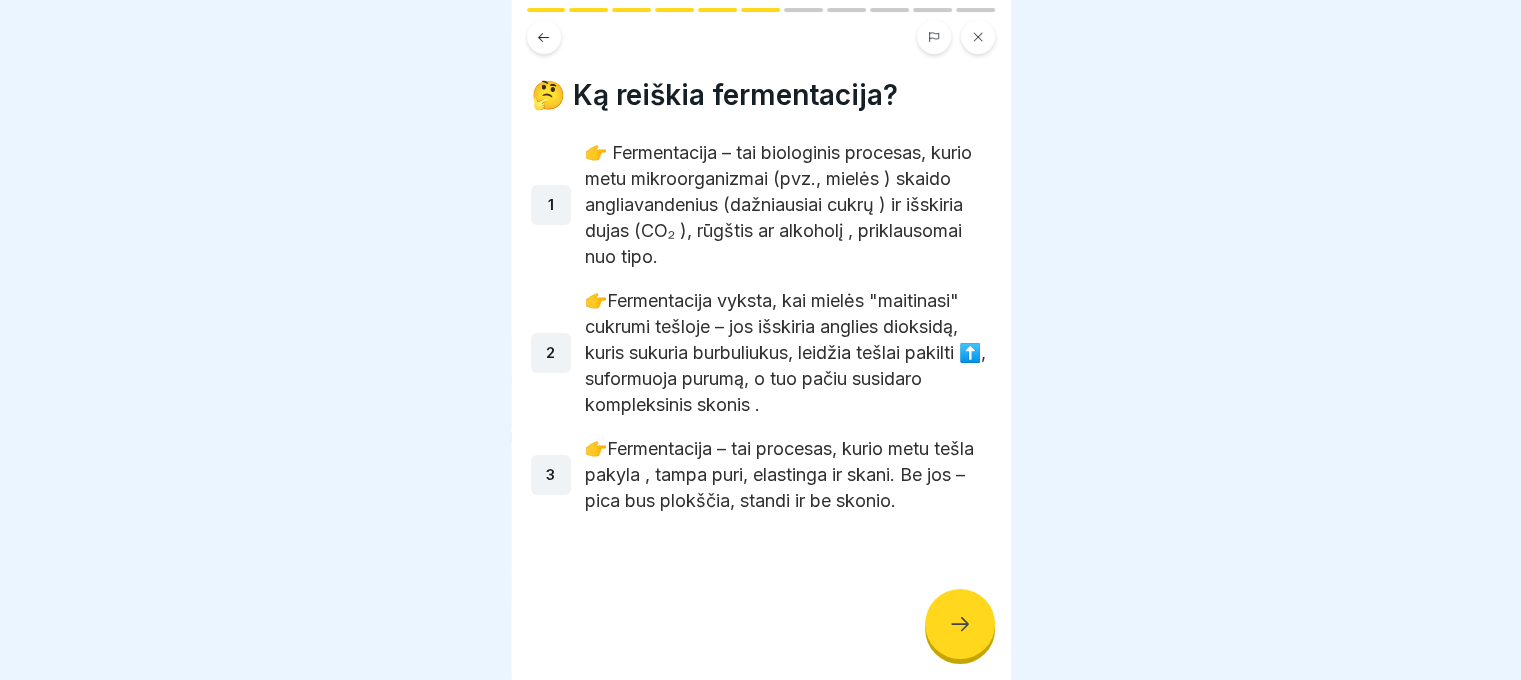 click at bounding box center (960, 624) 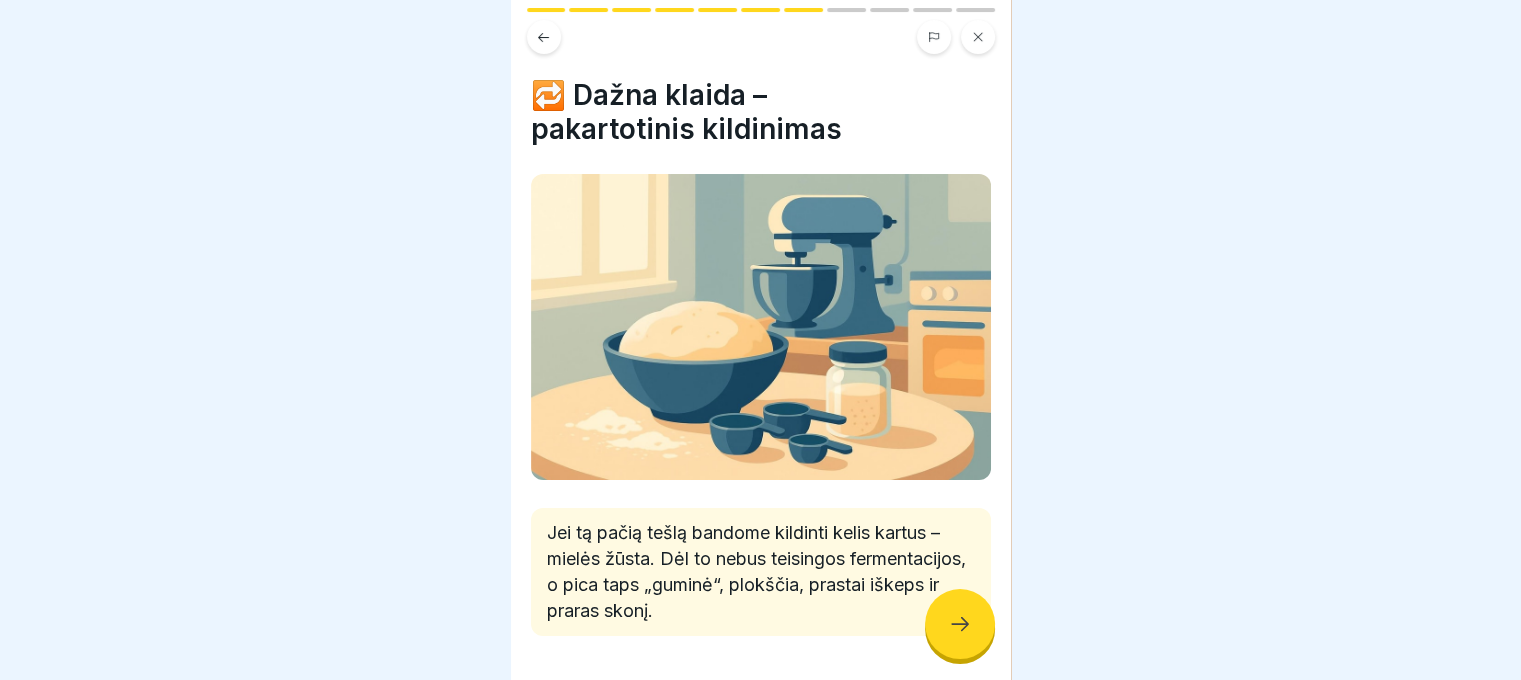 click at bounding box center [960, 624] 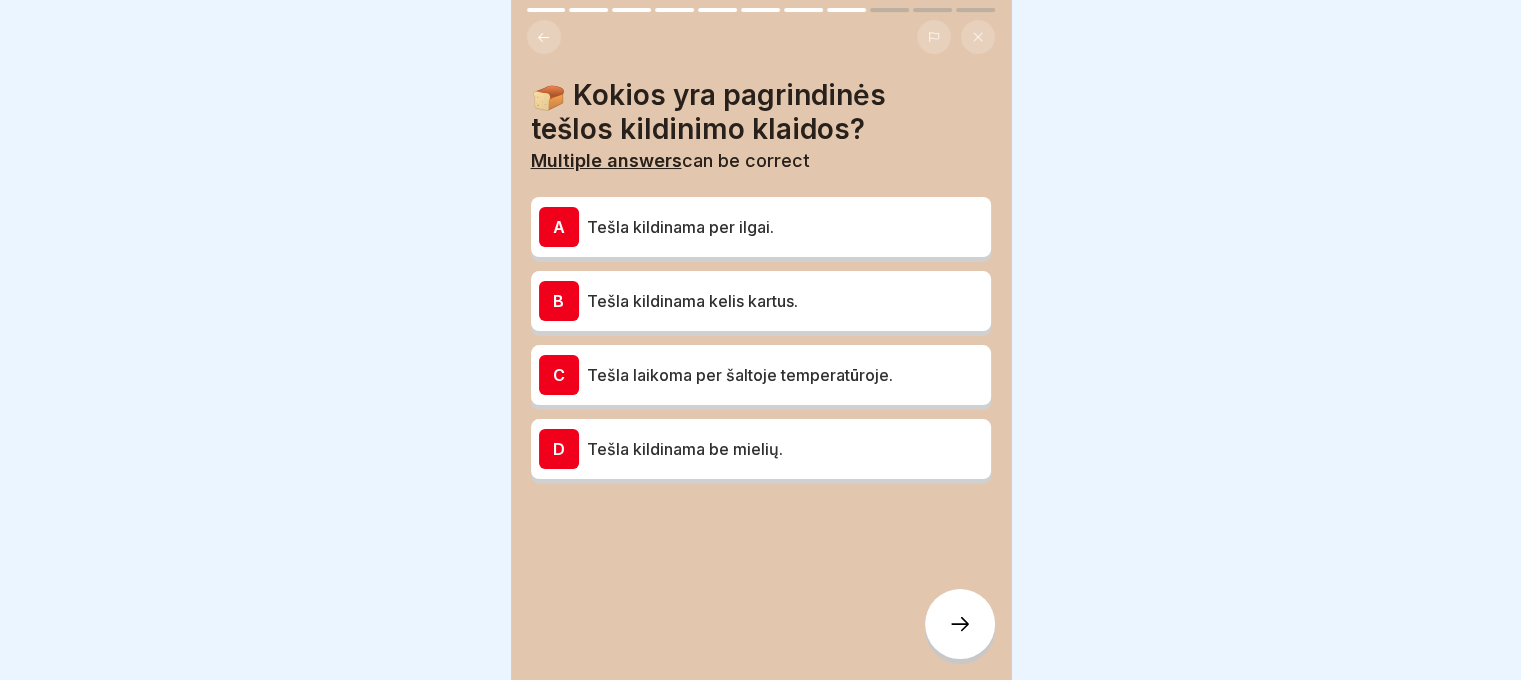 click on "Tešla kildinama kelis kartus." at bounding box center [785, 301] 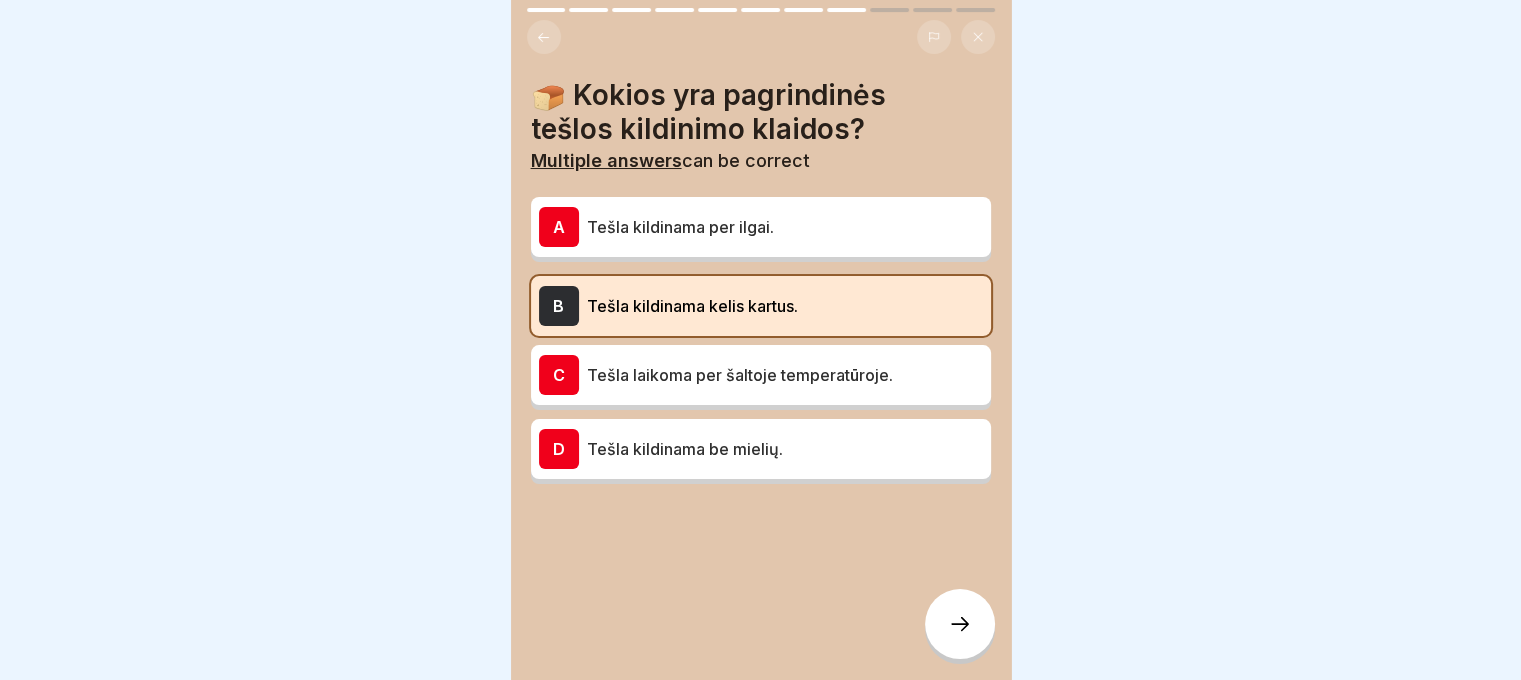 click on "Tešla kildinama per ilgai." at bounding box center (785, 227) 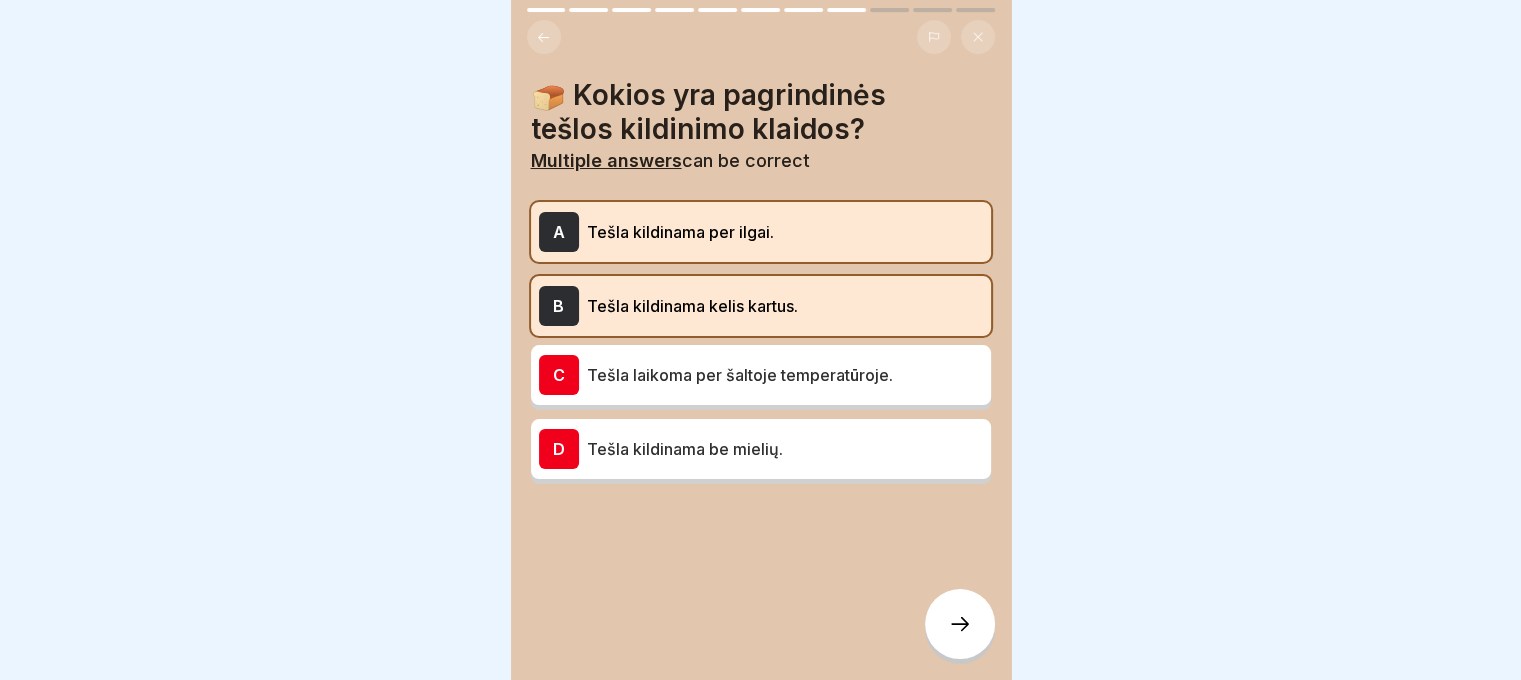 click at bounding box center [960, 624] 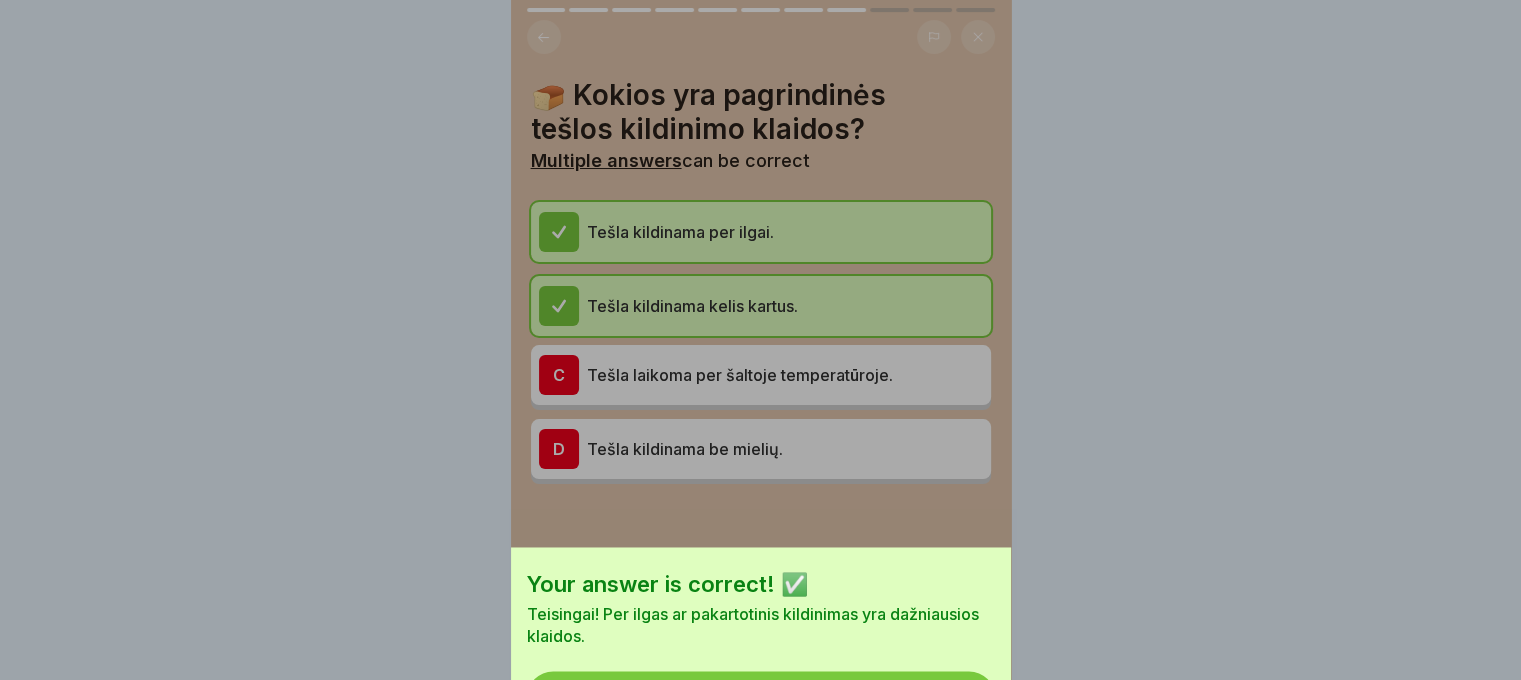 click on "Continue" at bounding box center (761, 697) 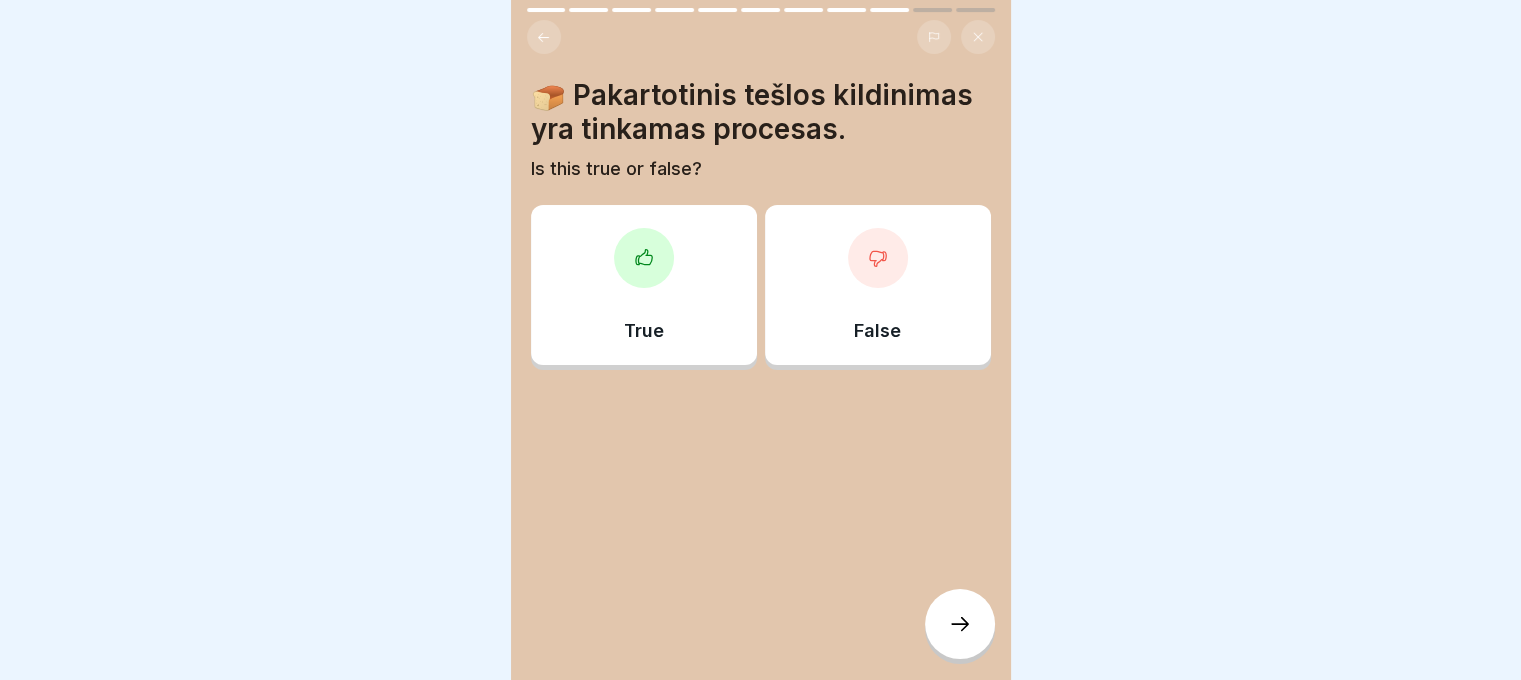 click at bounding box center [878, 258] 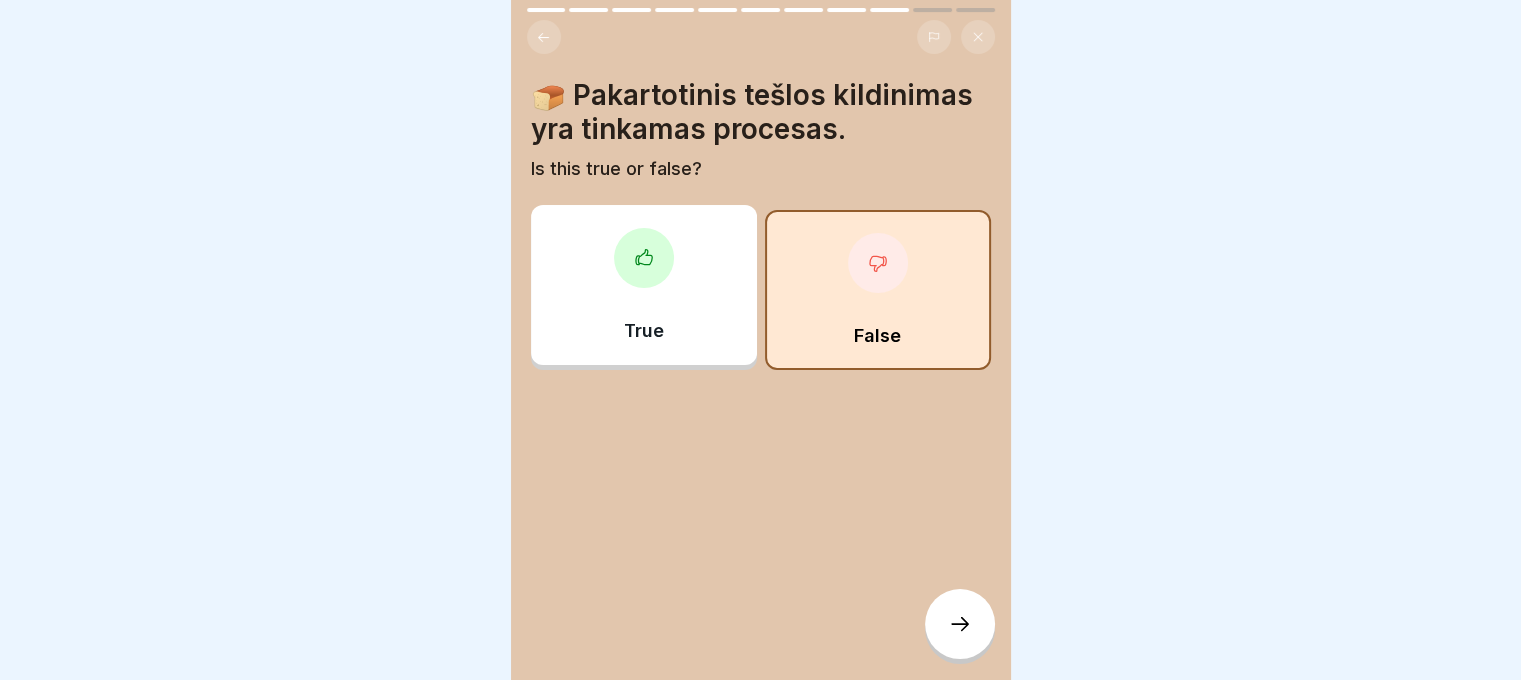 click at bounding box center [960, 624] 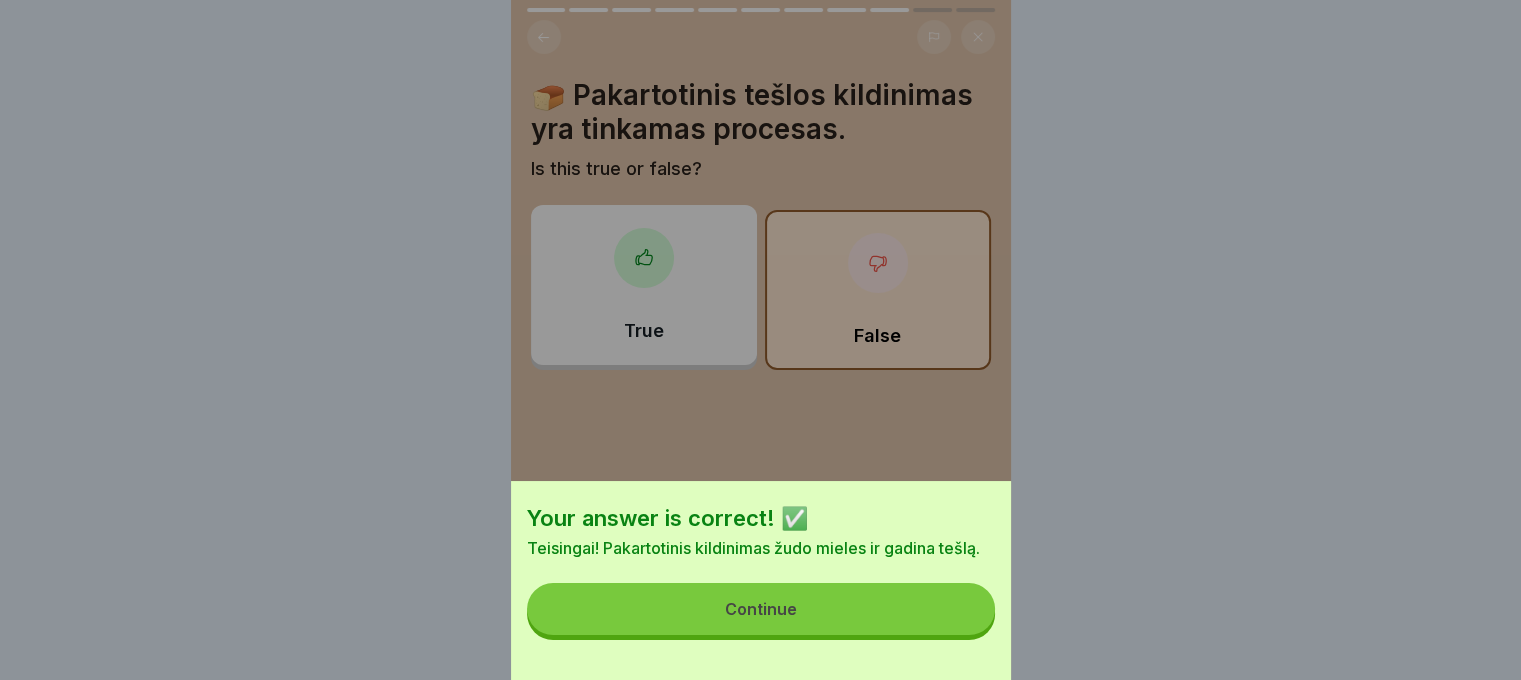 click on "Continue" at bounding box center (761, 609) 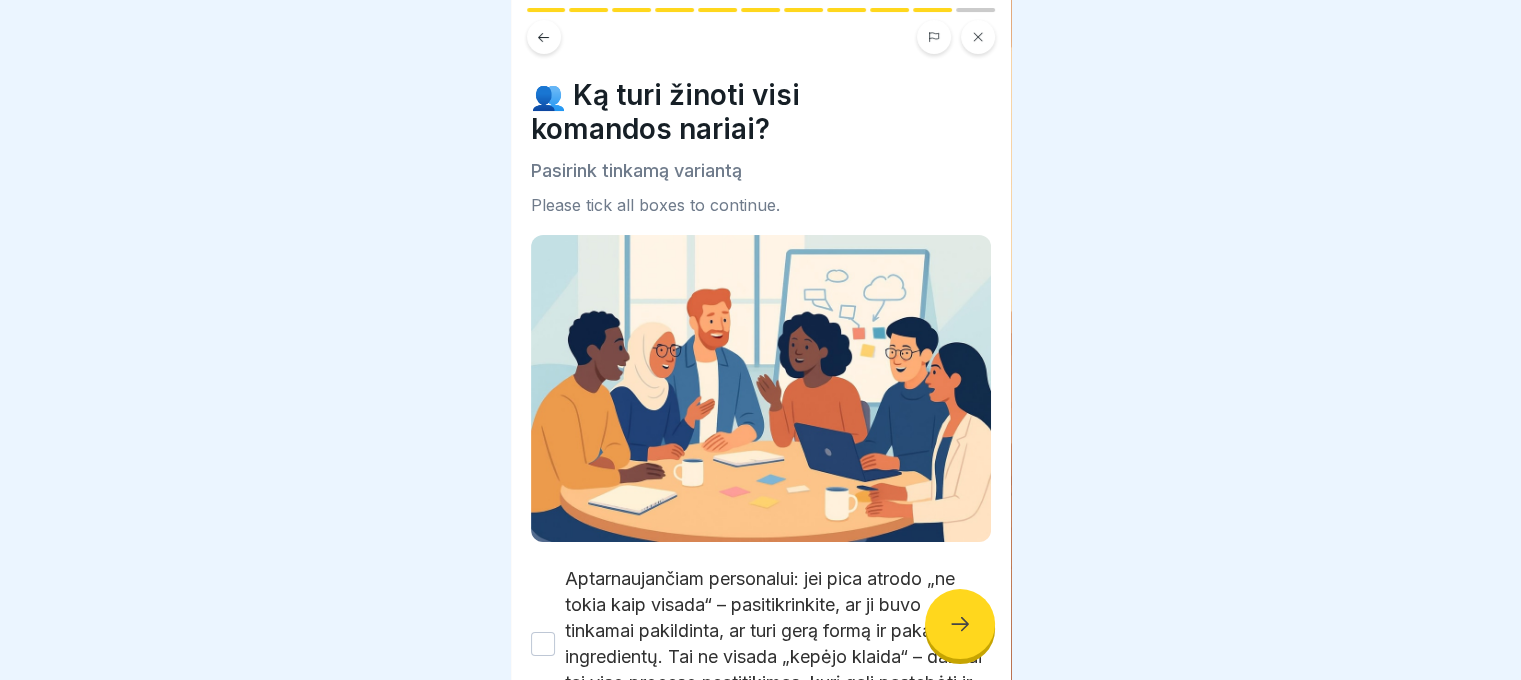 click 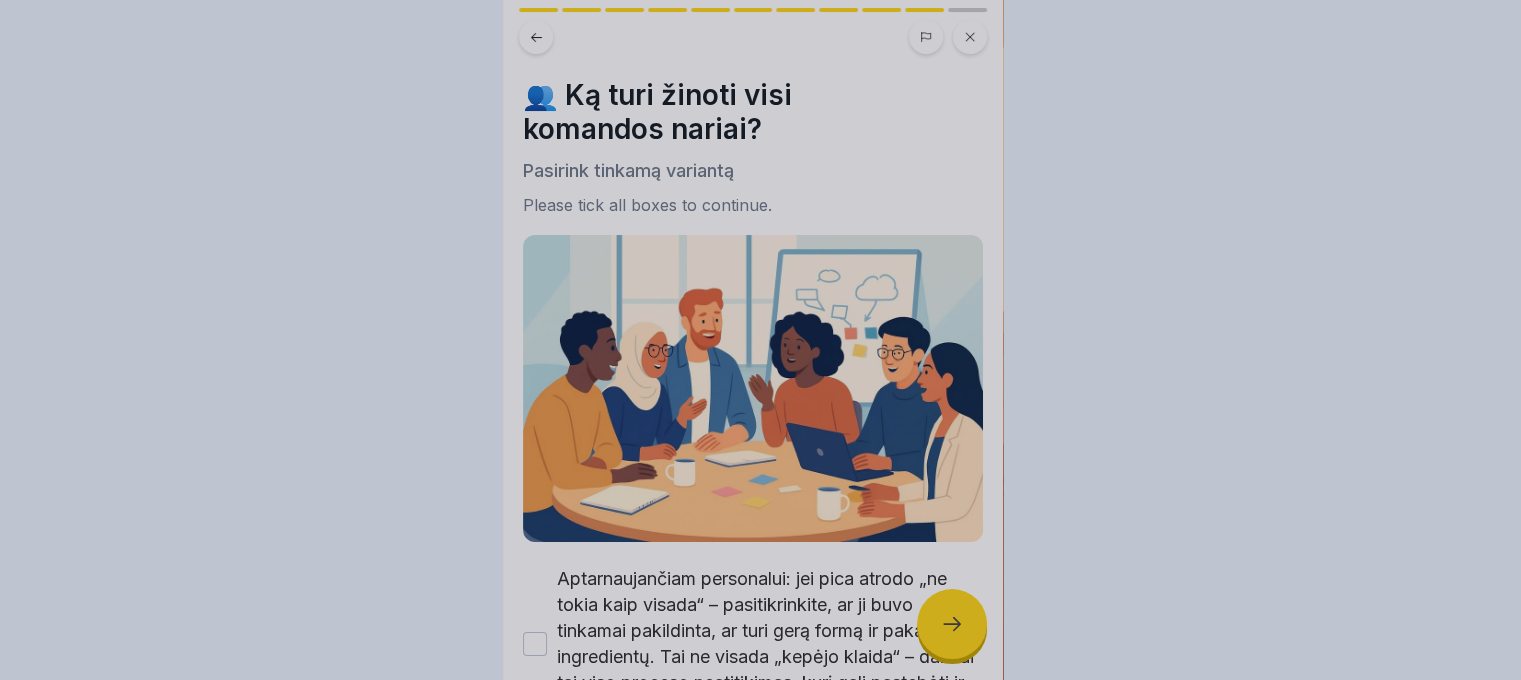 scroll, scrollTop: 0, scrollLeft: 0, axis: both 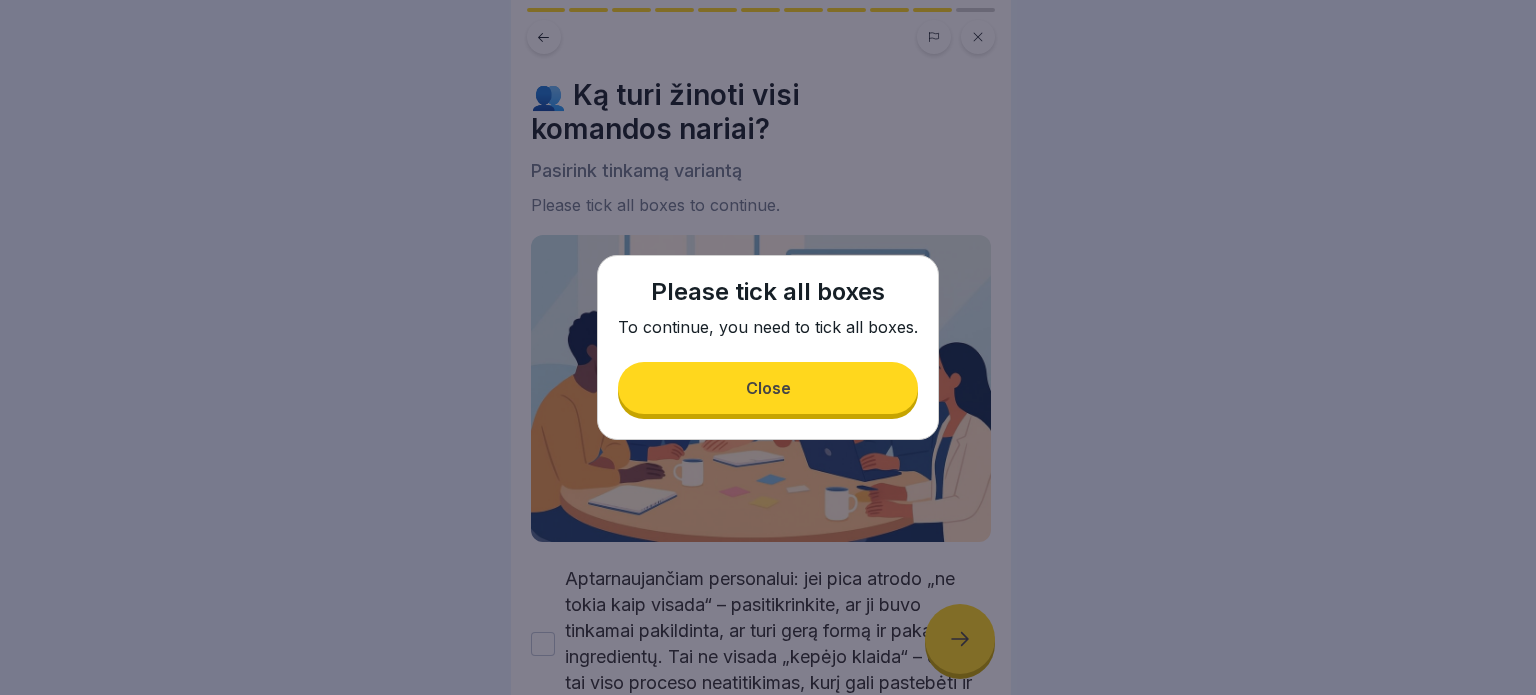 click on "Close" at bounding box center (768, 388) 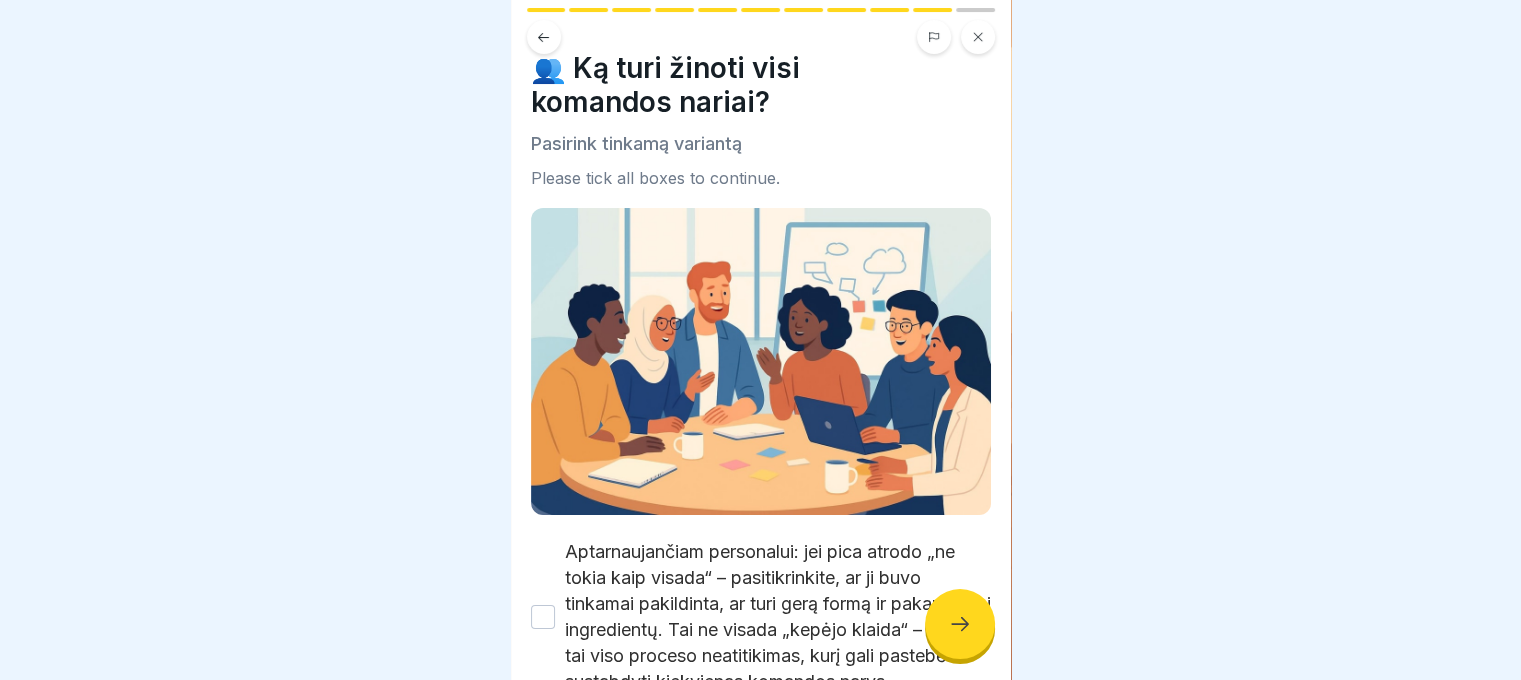 scroll, scrollTop: 327, scrollLeft: 0, axis: vertical 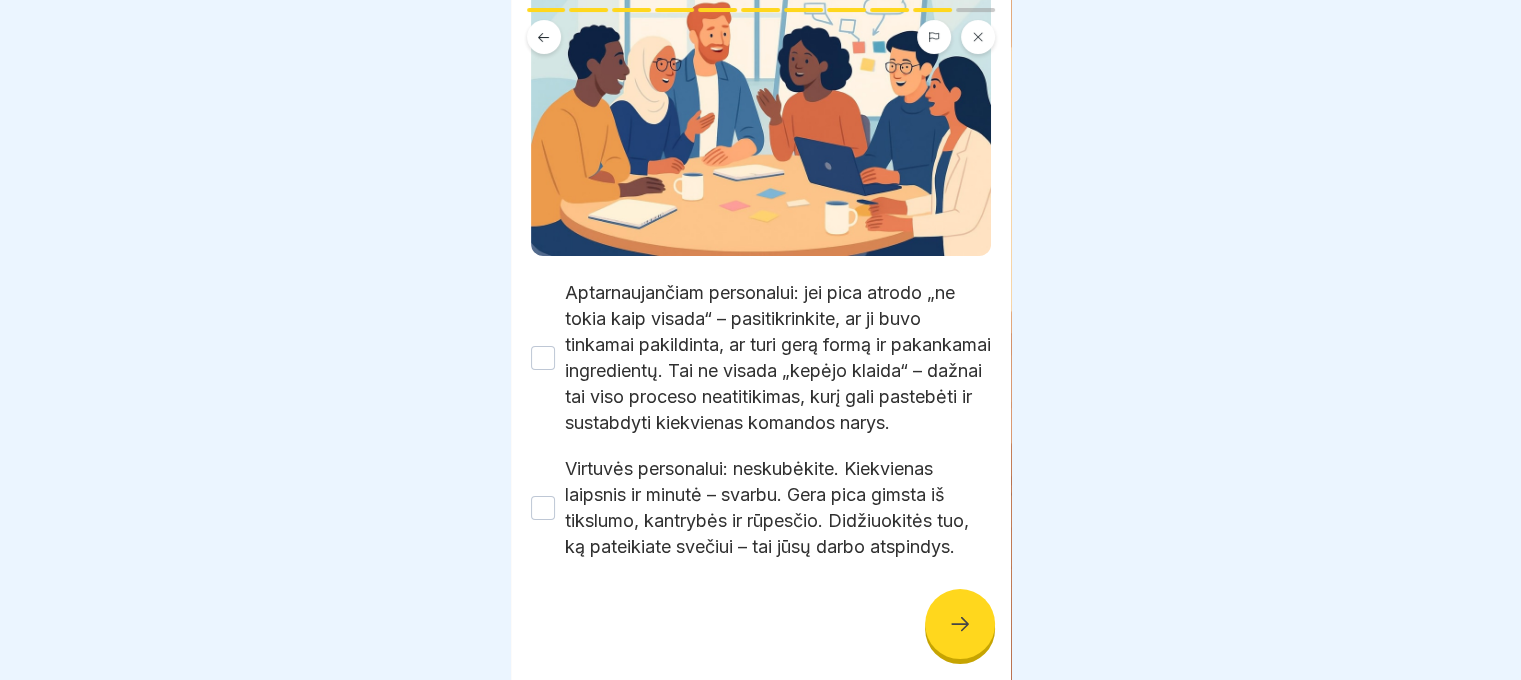 click on "Aptarnaujančiam personalui: jei pica atrodo „ne tokia kaip visada“ – pasitikrinkite, ar ji buvo tinkamai pakildinta, ar turi gerą formą ir pakankamai ingredientų. Tai ne visada „kepėjo klaida“ – dažnai tai viso proceso neatitikimas, kurį gali pastebėti ir sustabdyti kiekvienas komandos narys." at bounding box center [543, 358] 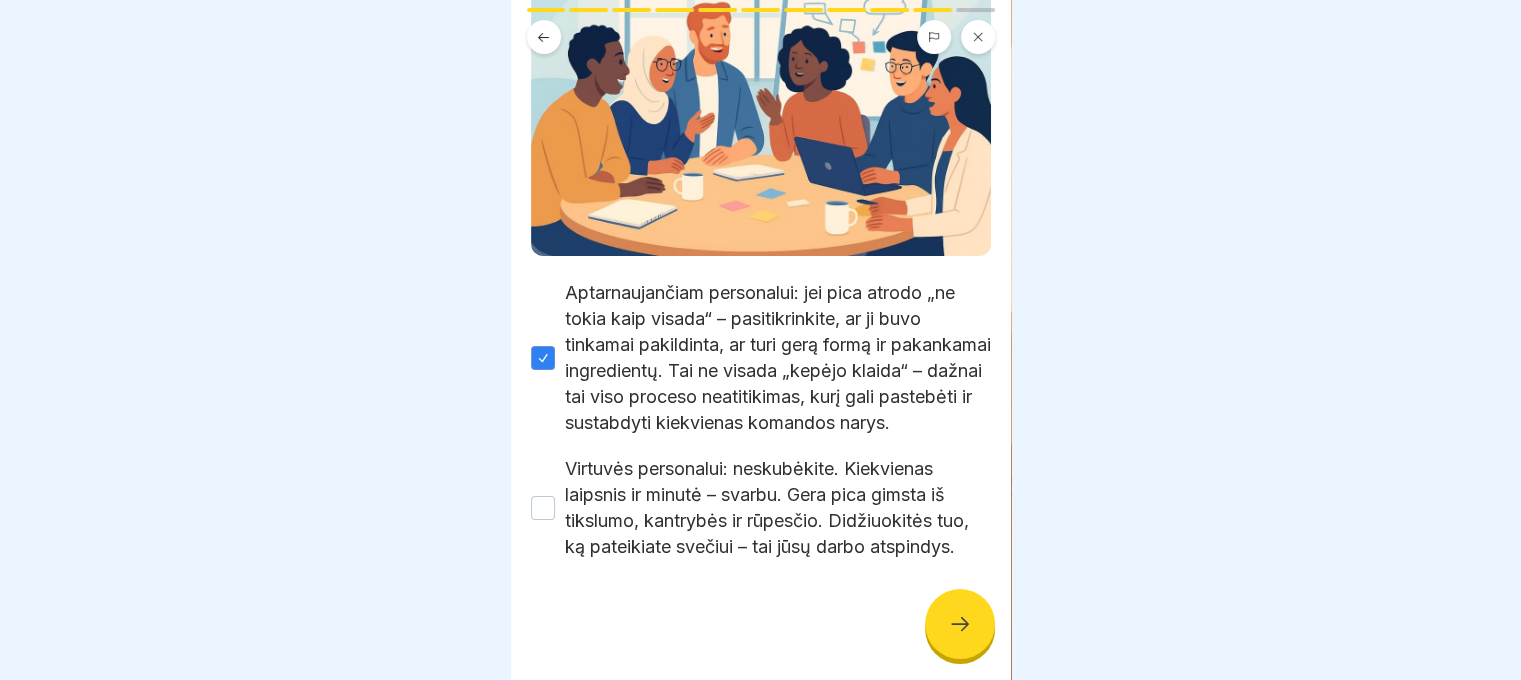 click on "Virtuvės personalui: neskubėkite. Kiekvienas laipsnis ir minutė – svarbu. Gera pica gimsta iš tikslumo, kantrybės ir rūpesčio. Didžiuokitės tuo, ką pateikiate svečiui – tai jūsų darbo atspindys." at bounding box center [543, 508] 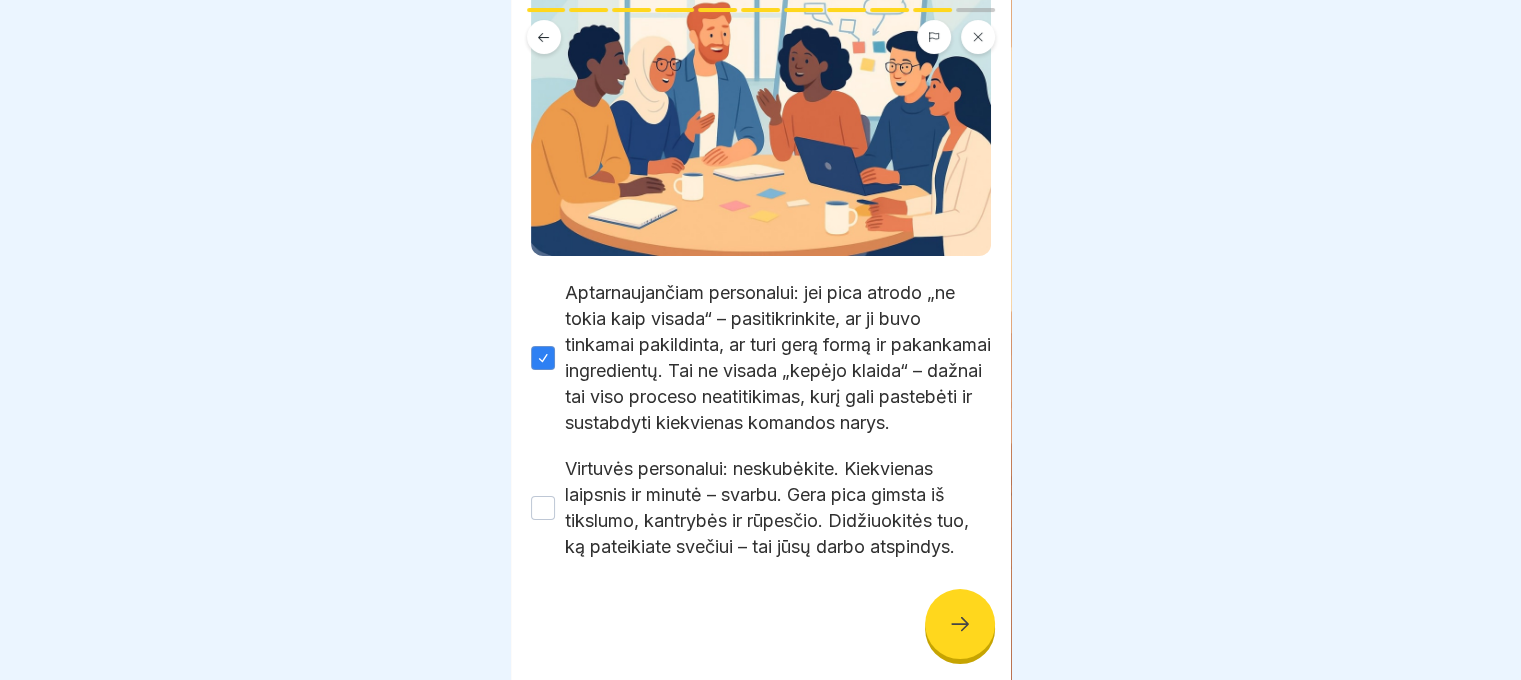 click on "Virtuvės personalui: neskubėkite. Kiekvienas laipsnis ir minutė – svarbu. Gera pica gimsta iš tikslumo, kantrybės ir rūpesčio. Didžiuokitės tuo, ką pateikiate svečiui – tai jūsų darbo atspindys." at bounding box center (778, 508) 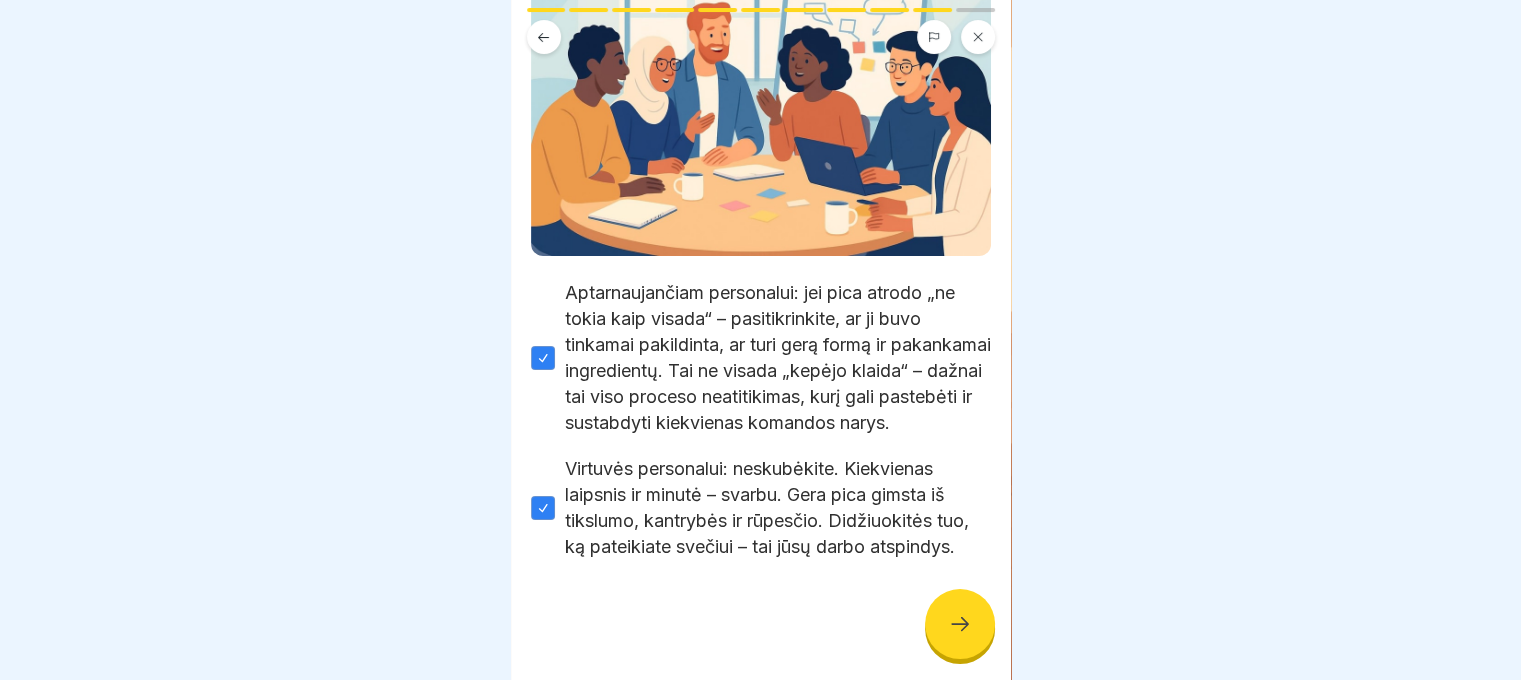 click at bounding box center [960, 624] 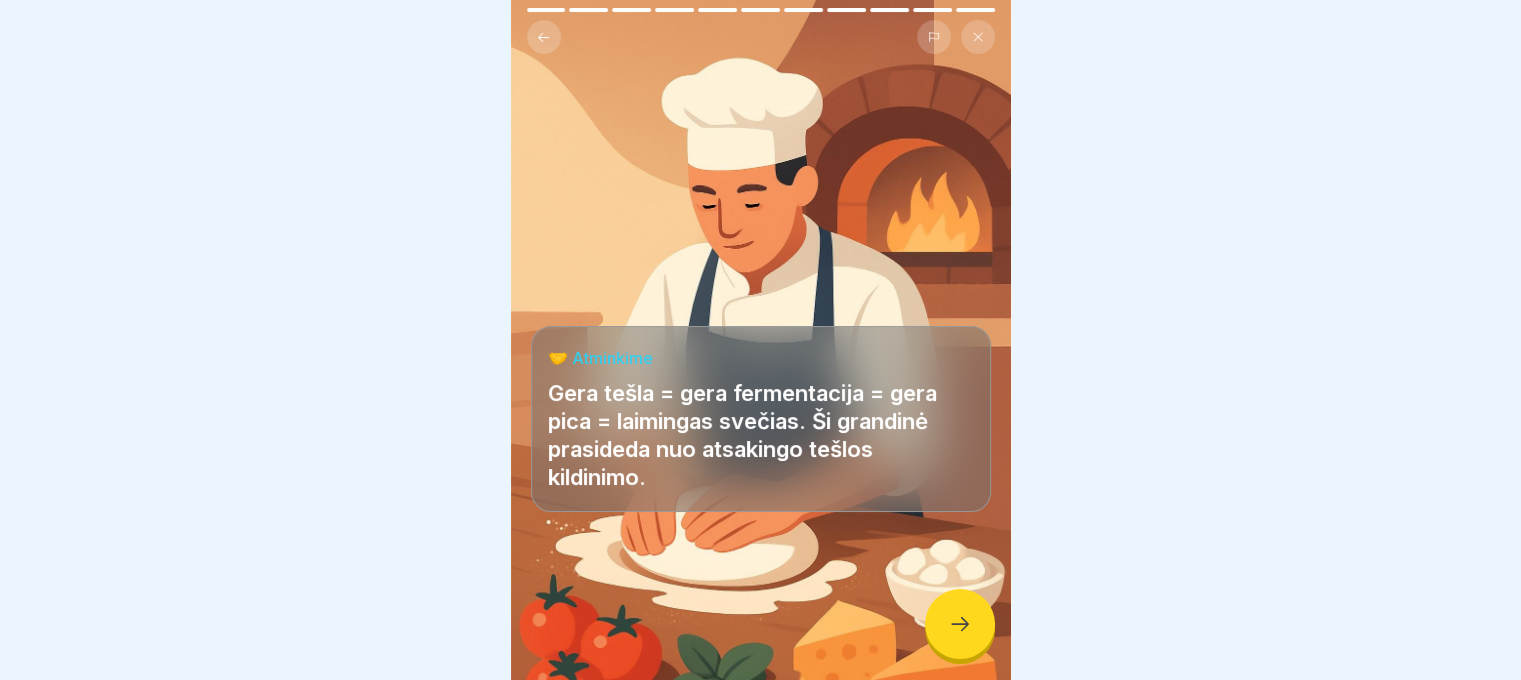 scroll, scrollTop: 15, scrollLeft: 0, axis: vertical 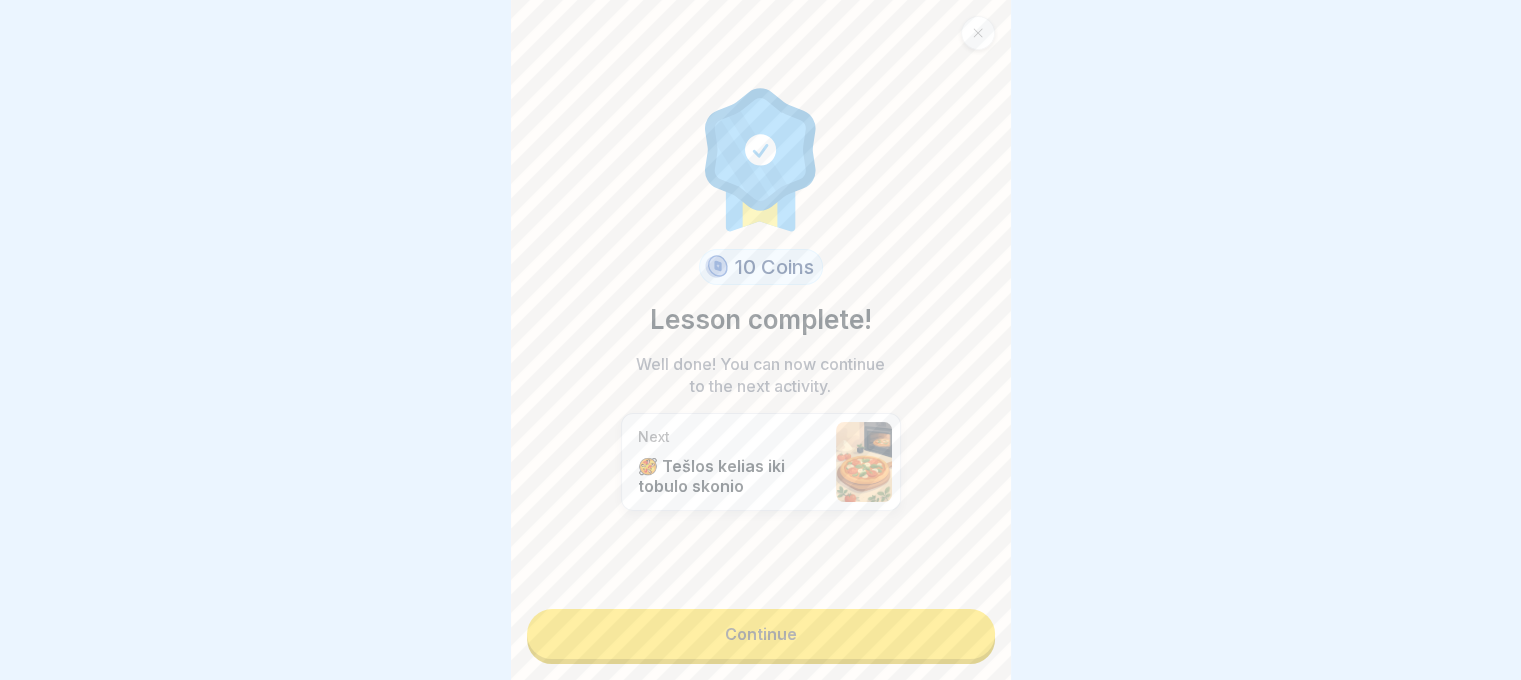 click on "Continue" at bounding box center (761, 634) 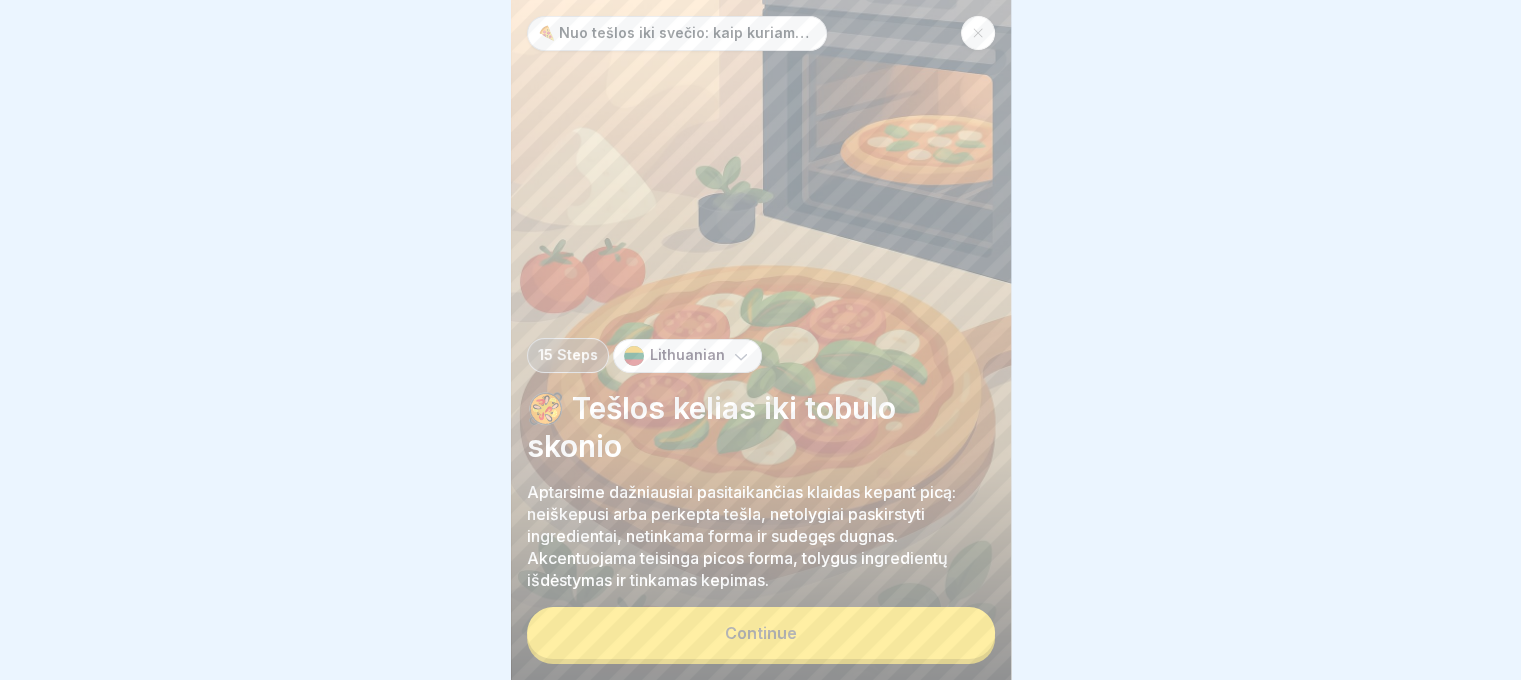 scroll, scrollTop: 0, scrollLeft: 0, axis: both 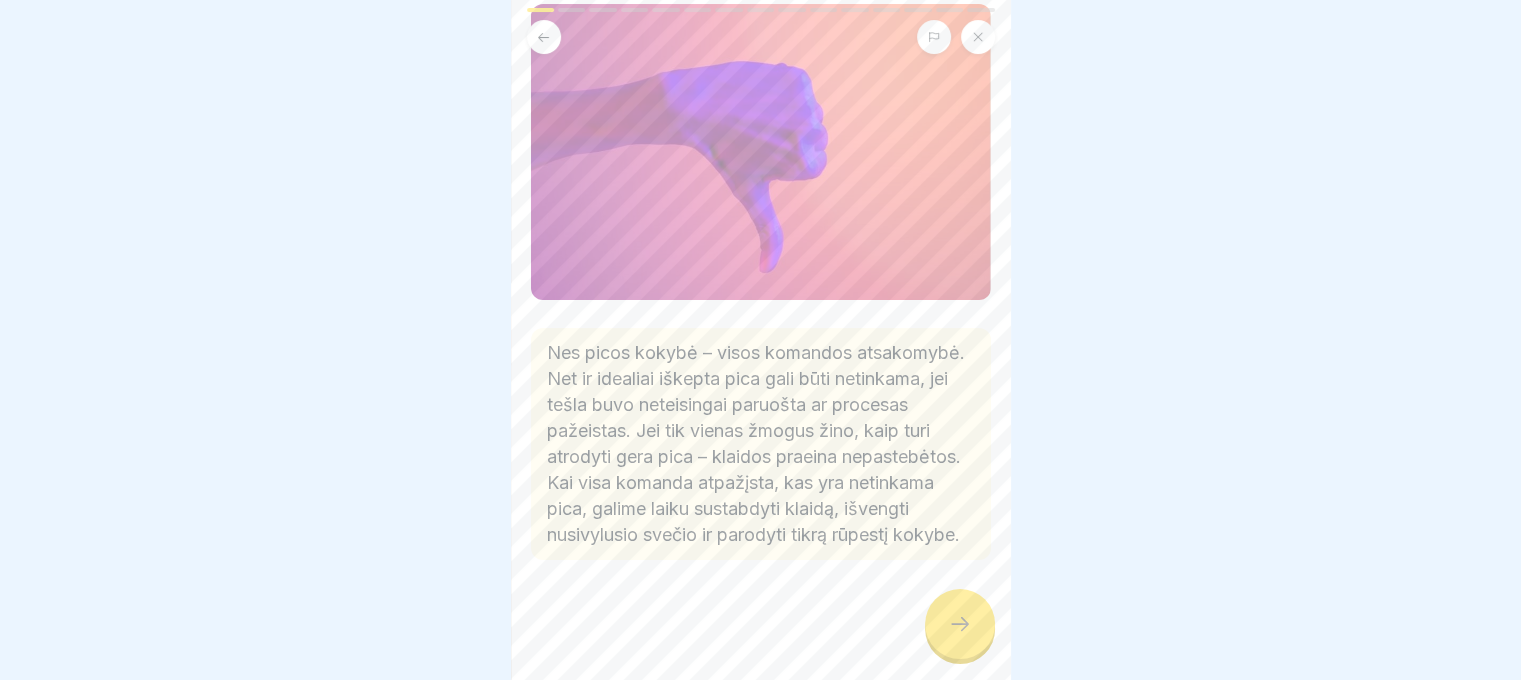click at bounding box center (960, 624) 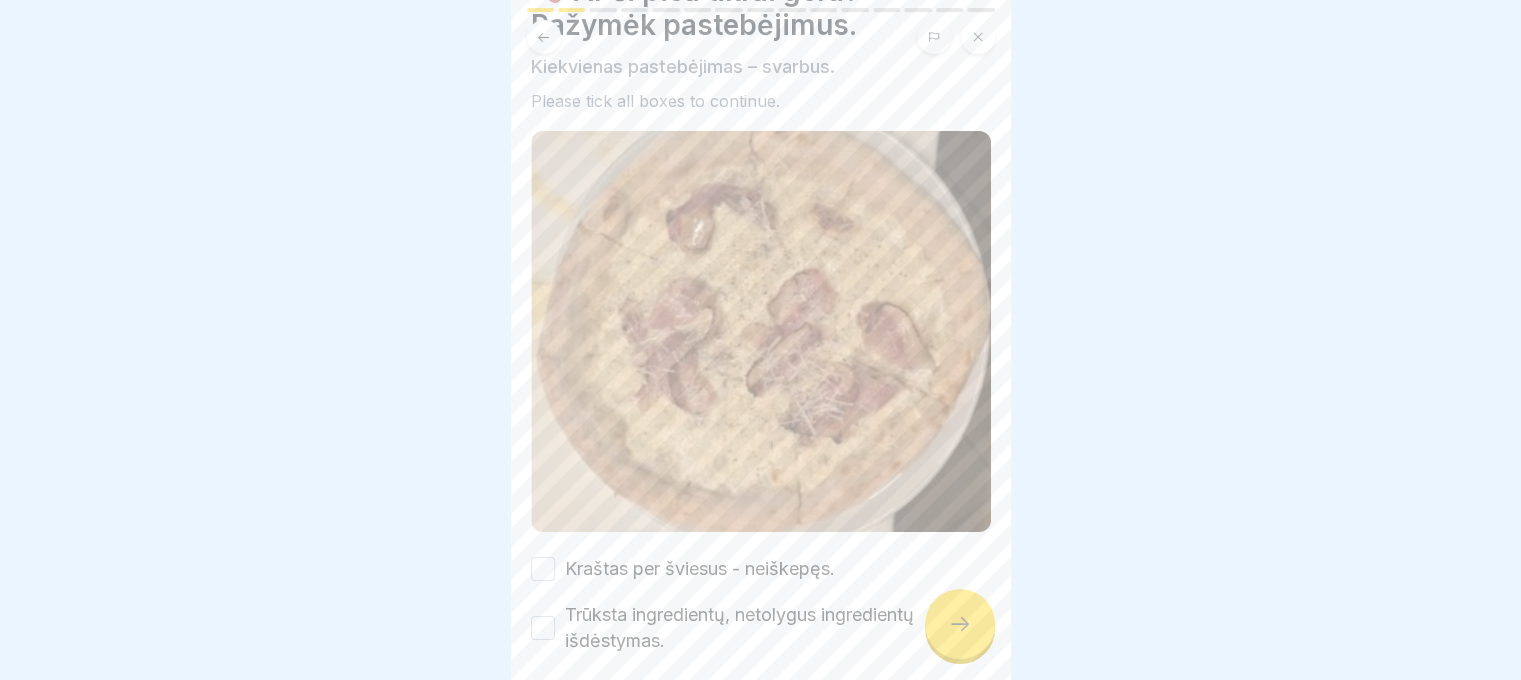scroll, scrollTop: 184, scrollLeft: 0, axis: vertical 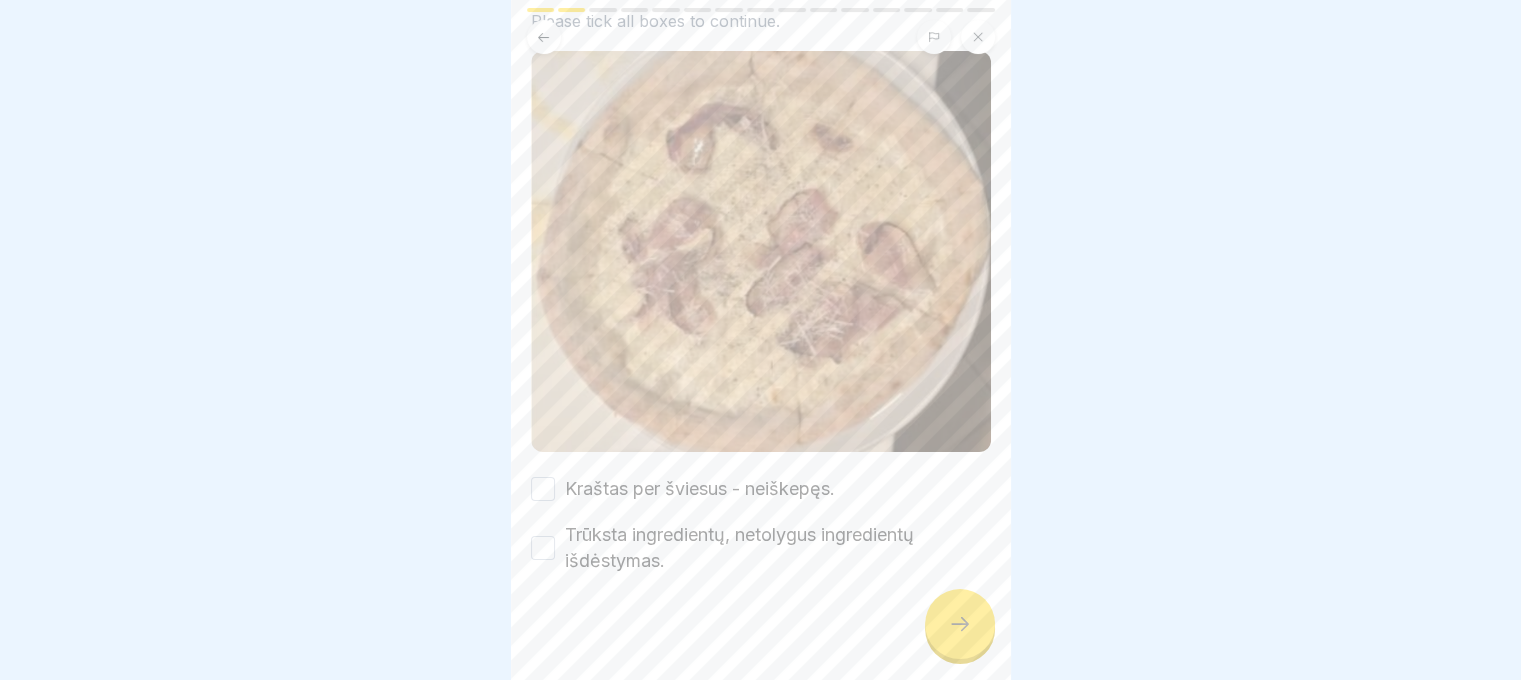 click on "Kraštas per šviesus - neiškepęs." at bounding box center (700, 489) 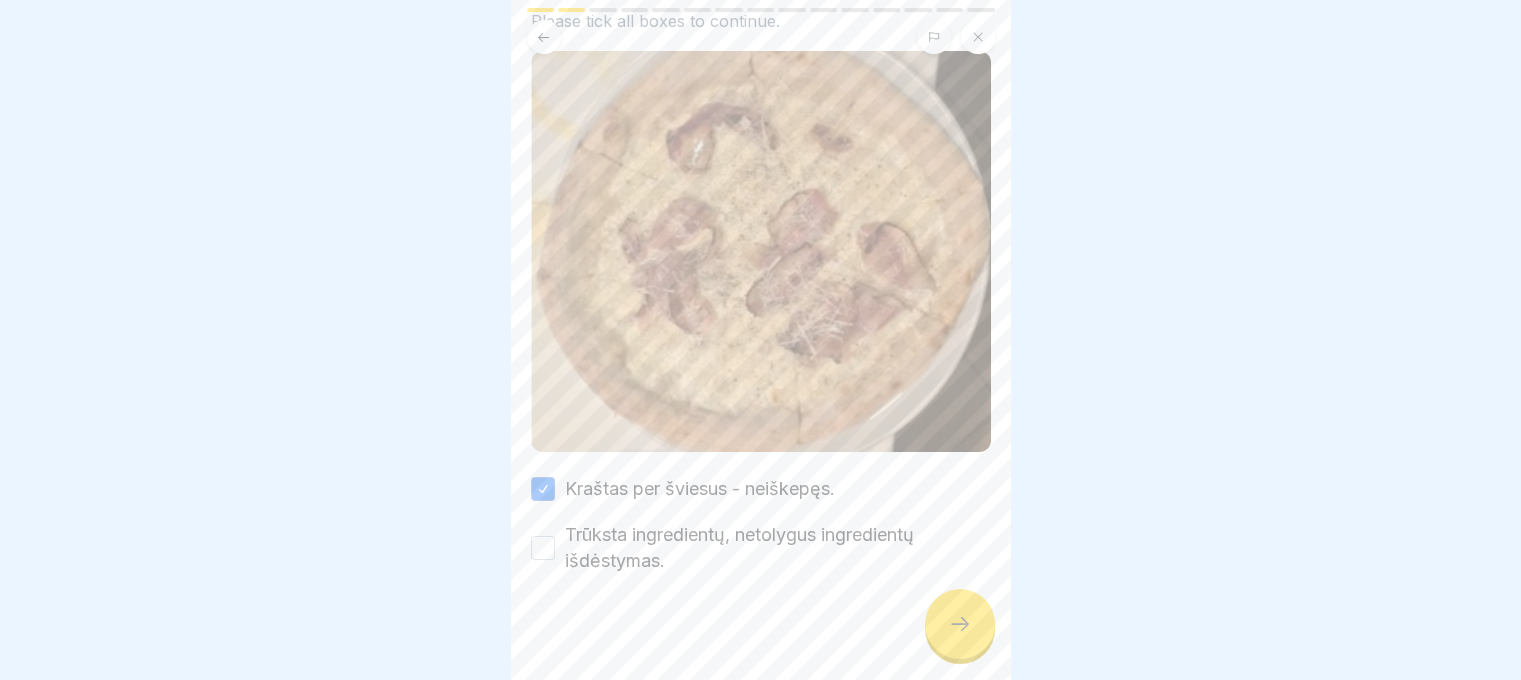 click on "Trūksta ingredientų, netolygus ingredientų išdėstymas." at bounding box center [778, 548] 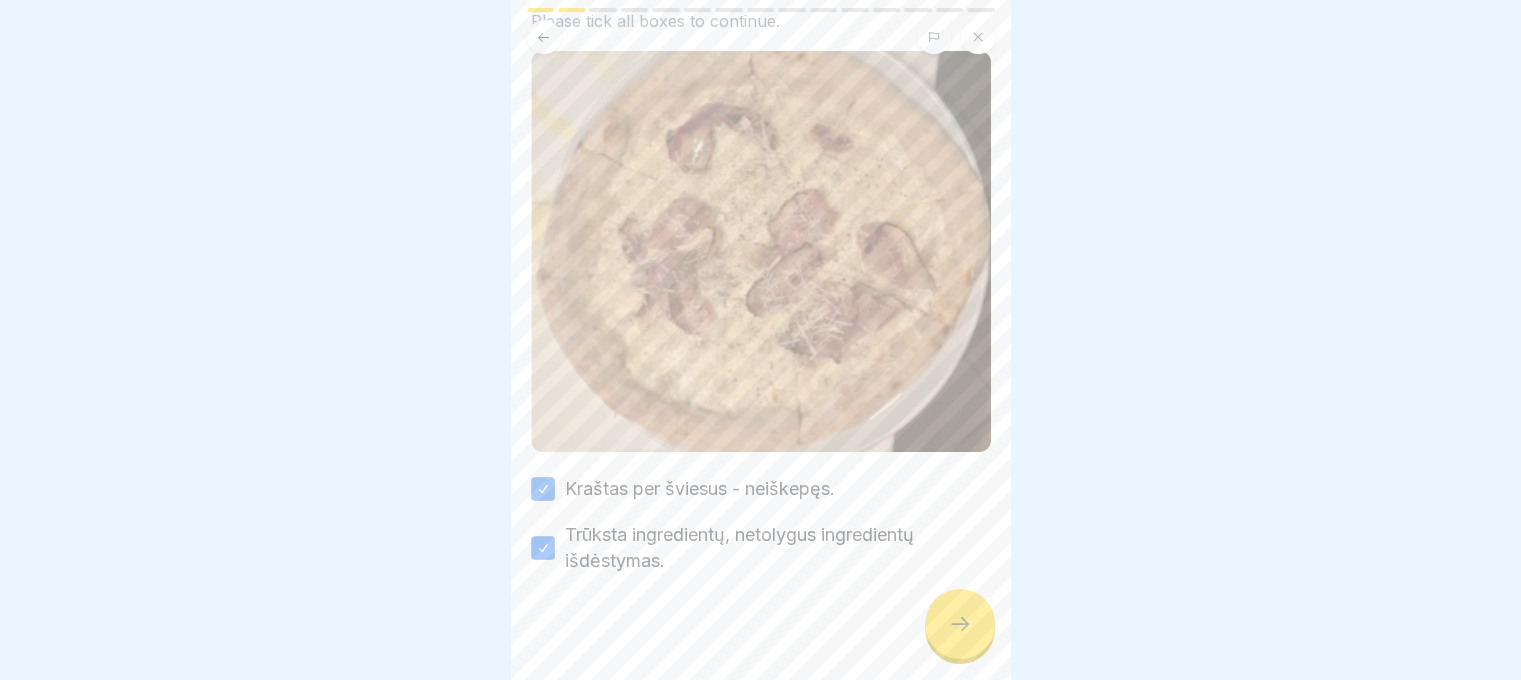 click at bounding box center (960, 624) 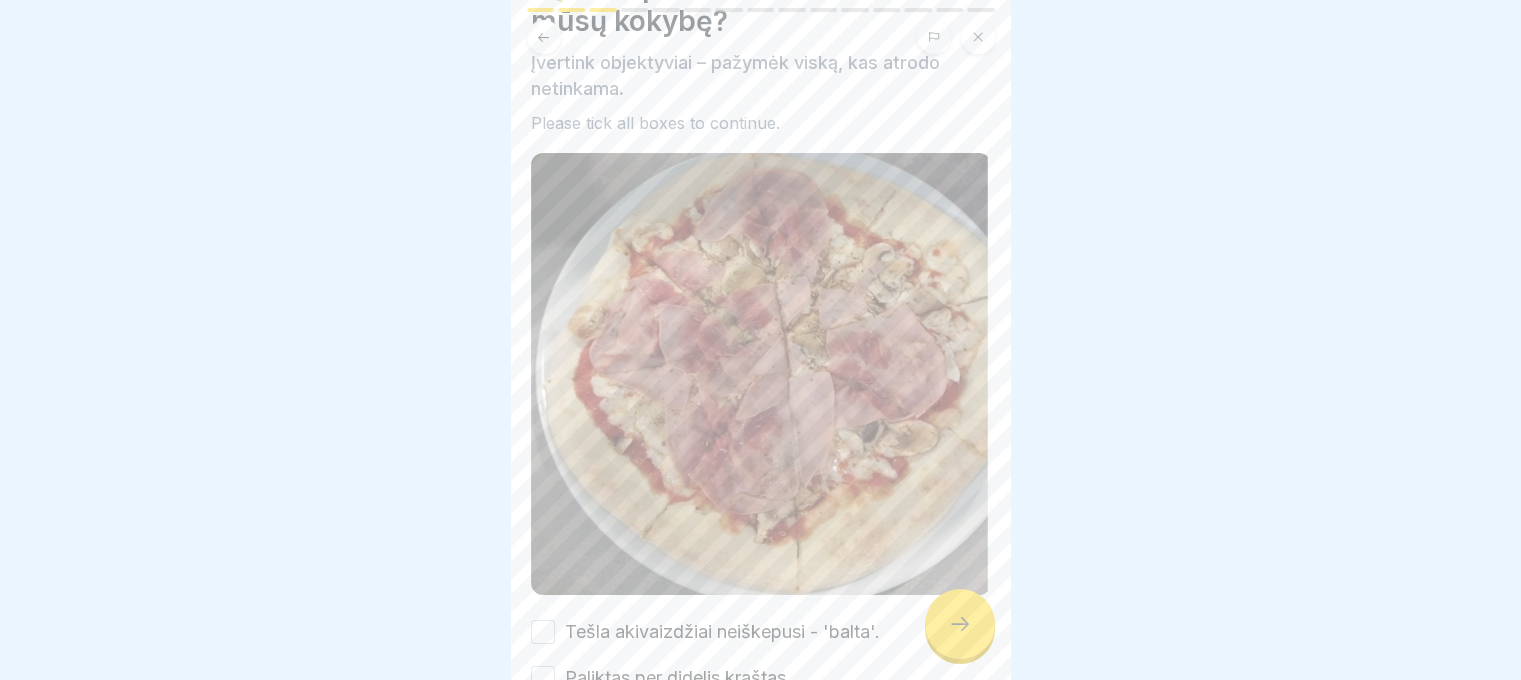 scroll, scrollTop: 224, scrollLeft: 0, axis: vertical 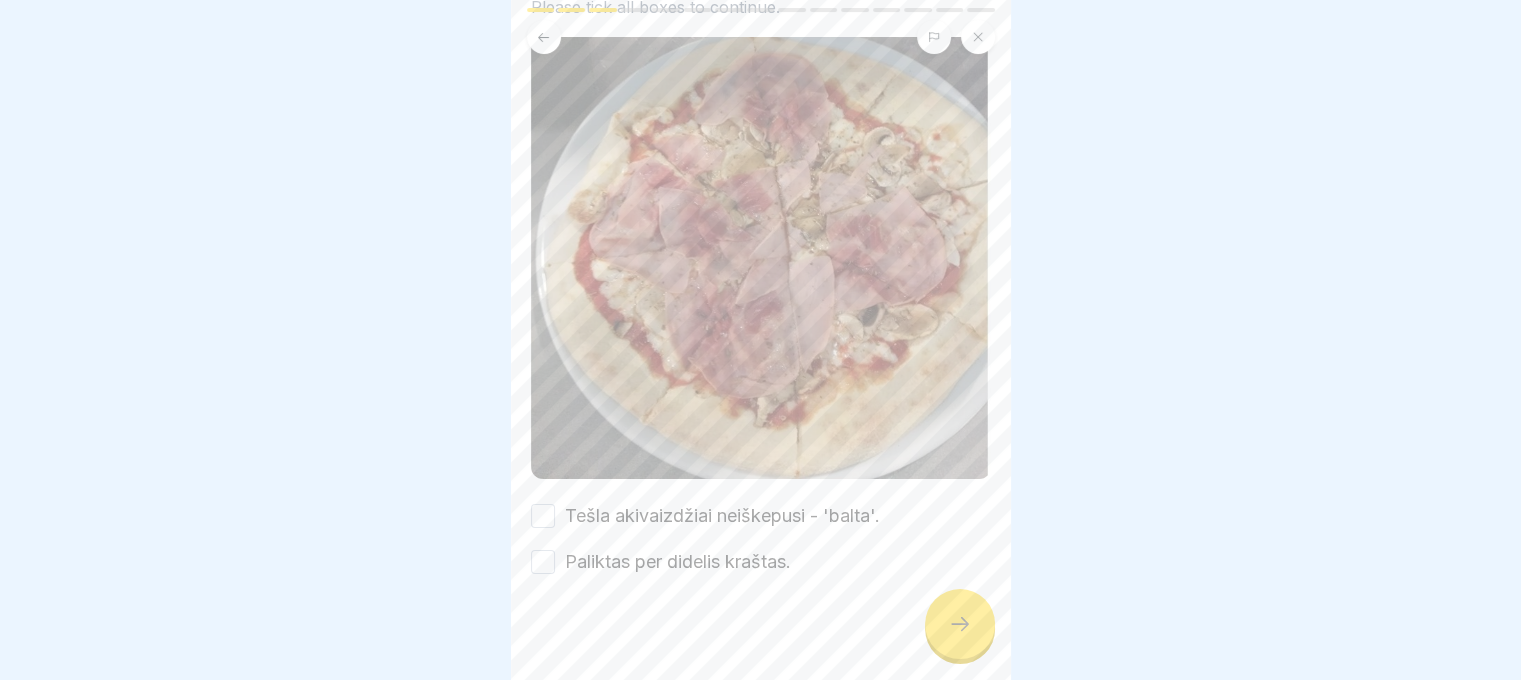 click on "Tešla akivaizdžiai neiškepusi - 'balta'." at bounding box center (722, 516) 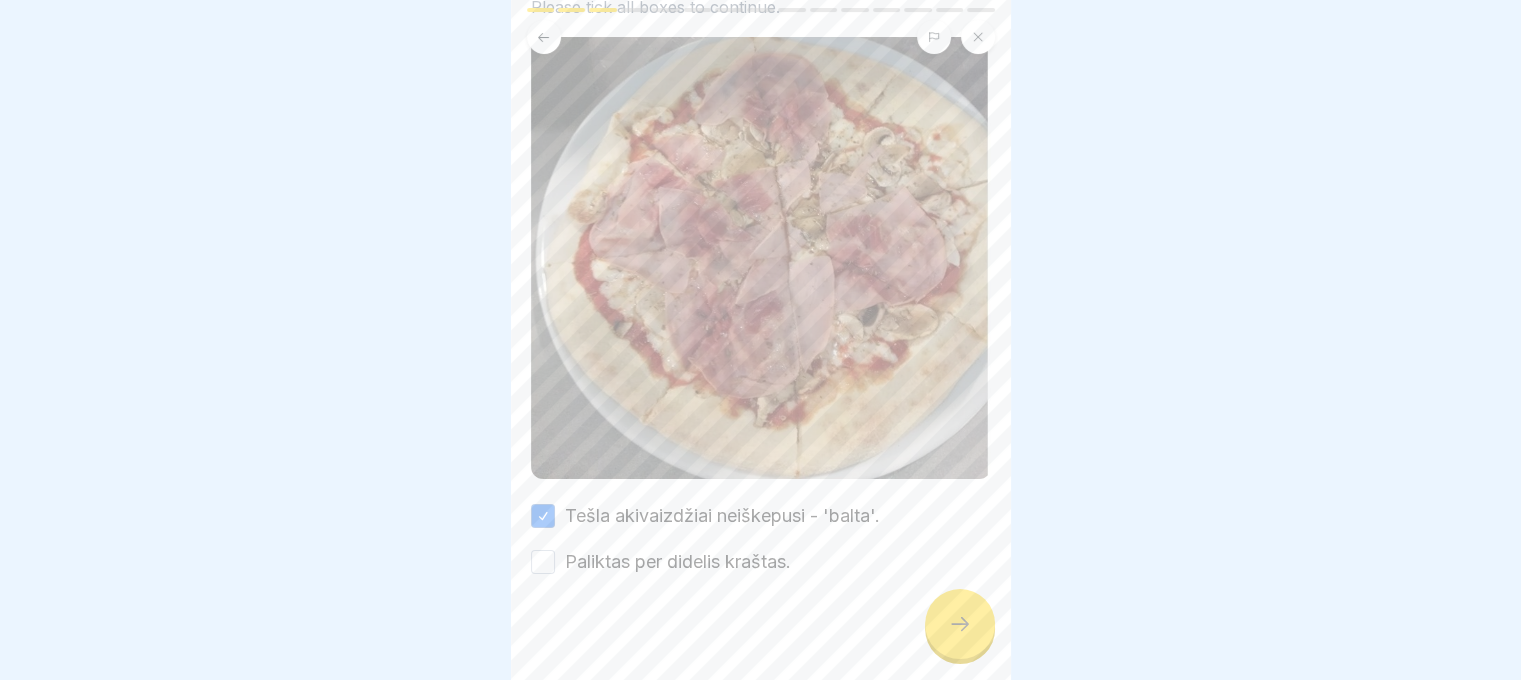 click at bounding box center (761, 635) 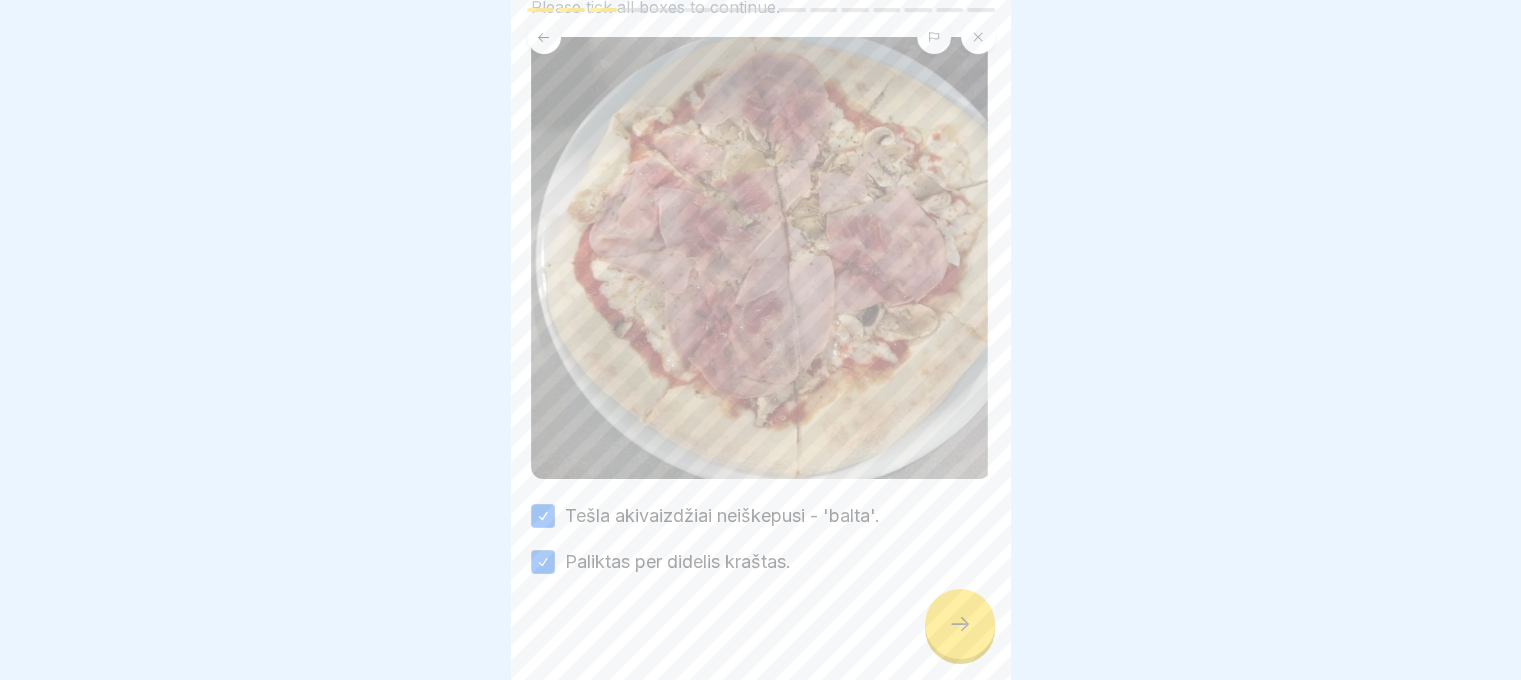 click at bounding box center (960, 624) 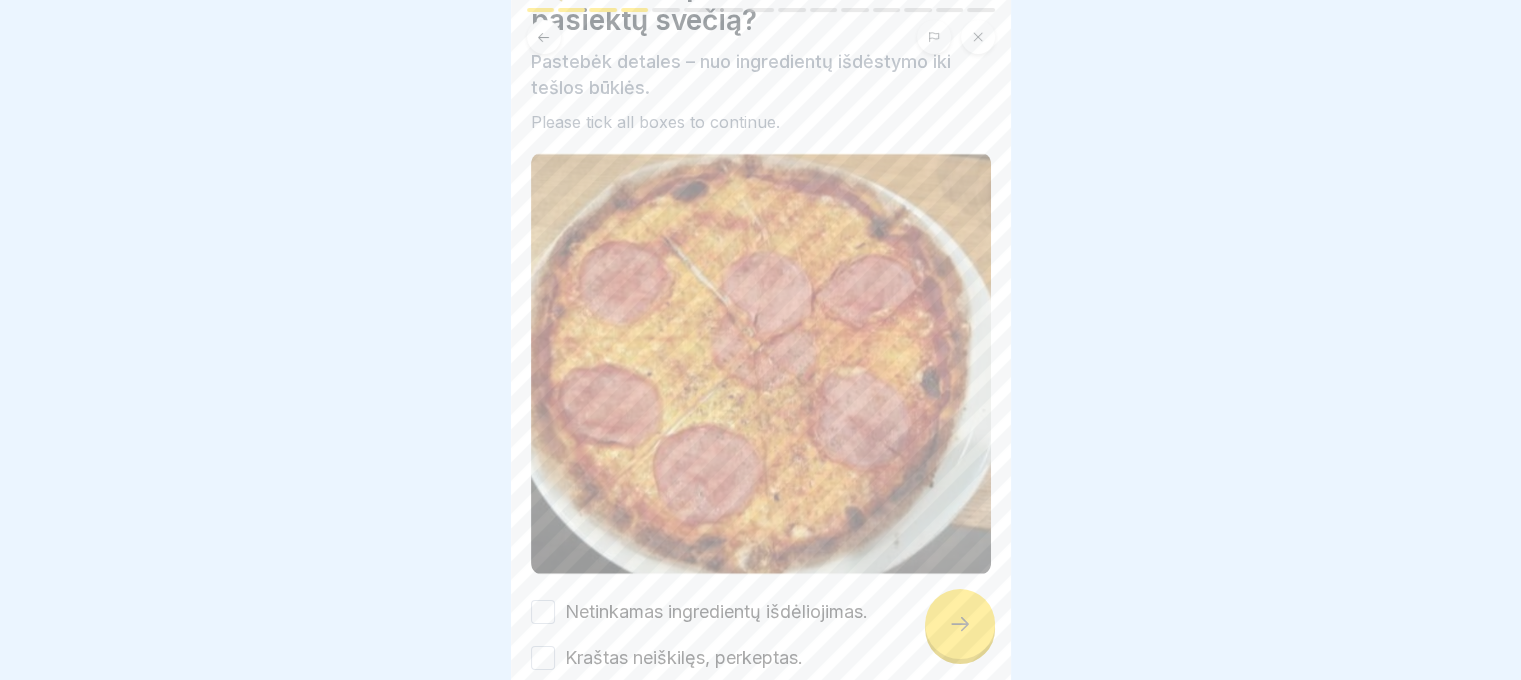 scroll, scrollTop: 205, scrollLeft: 0, axis: vertical 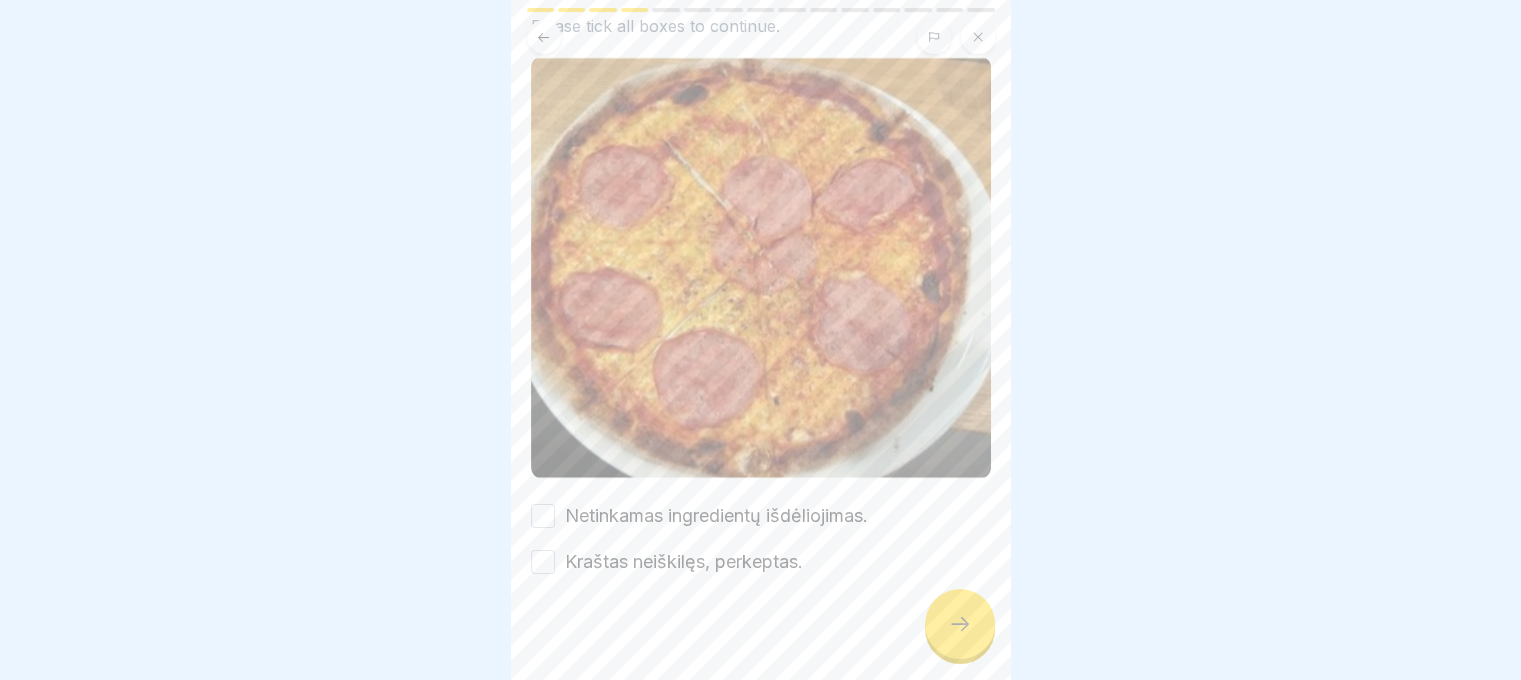 click on "Netinkamas ingredientų išdėliojimas. Kraštas neiškilęs, perkeptas." at bounding box center [761, 539] 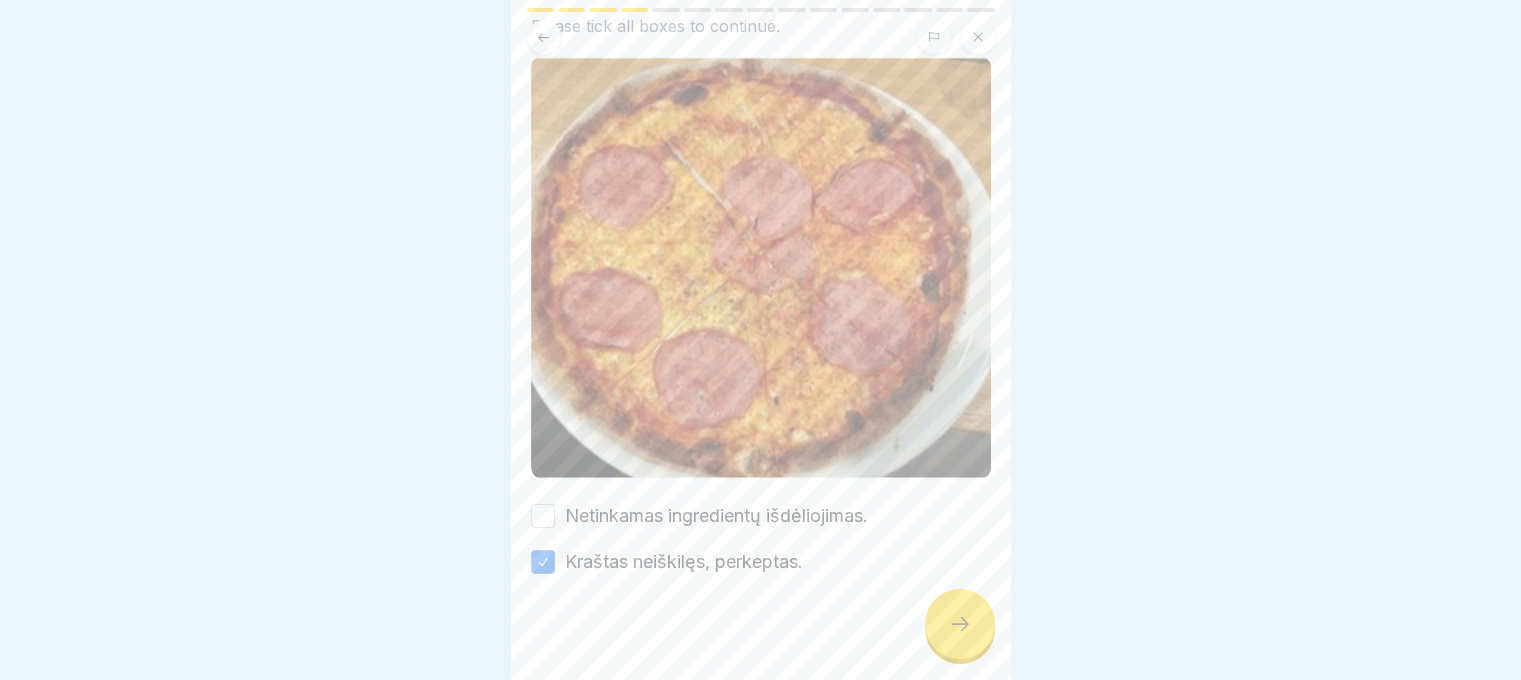 click on "Netinkamas ingredientų išdėliojimas." at bounding box center (543, 516) 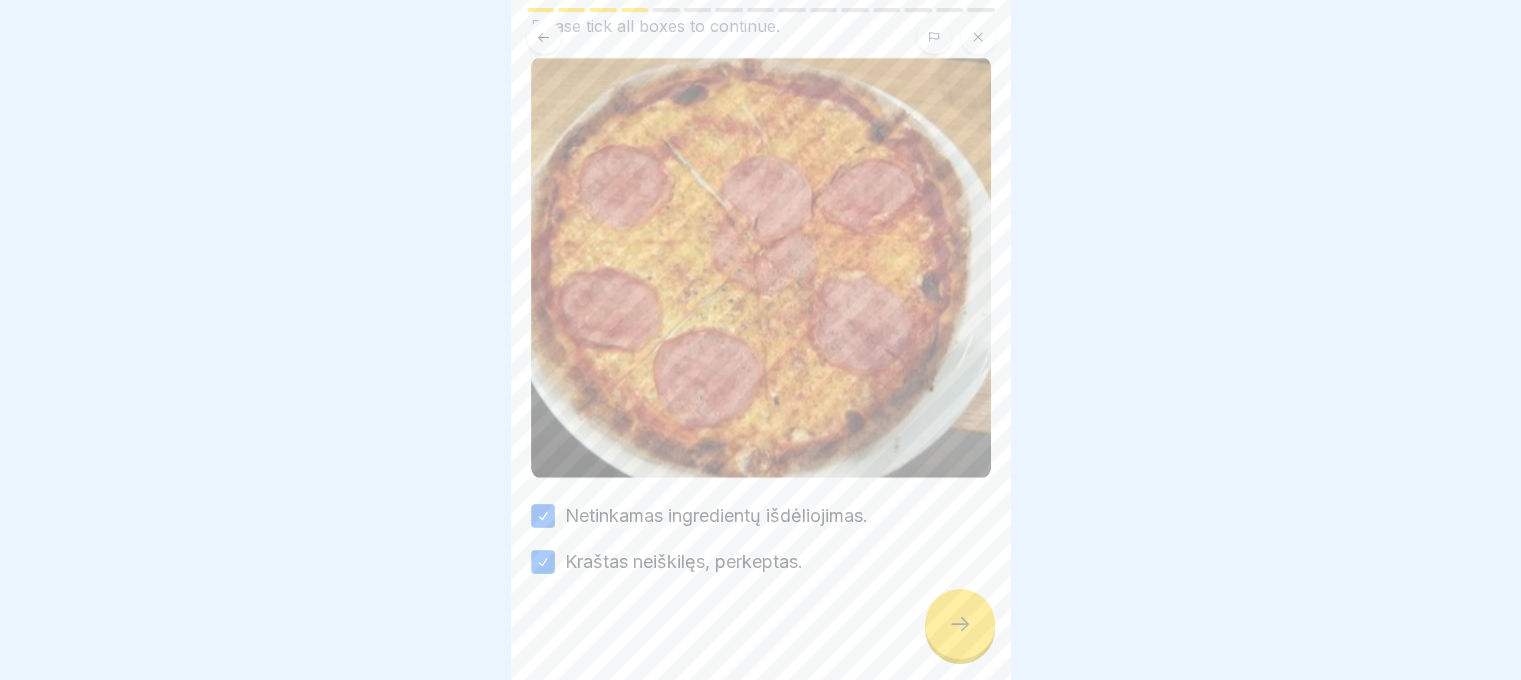click at bounding box center [960, 624] 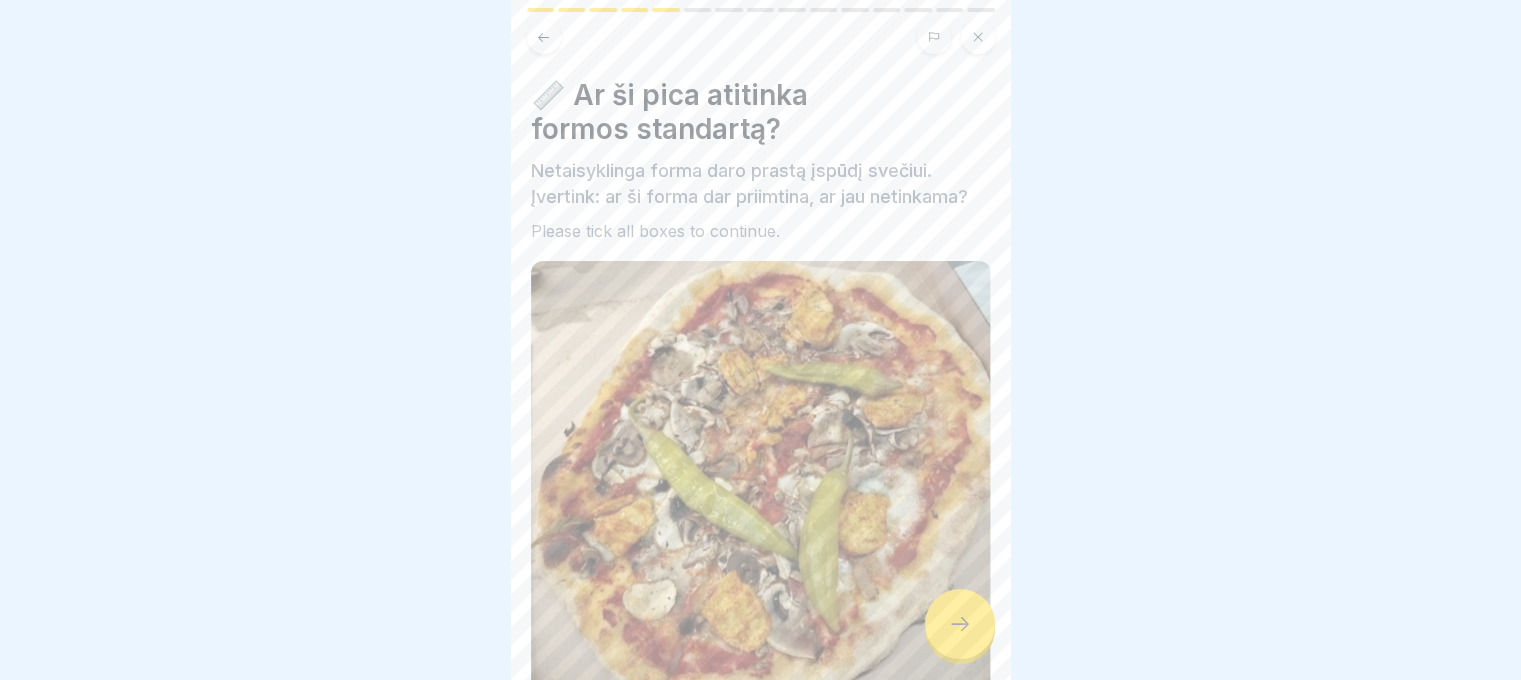click at bounding box center (960, 624) 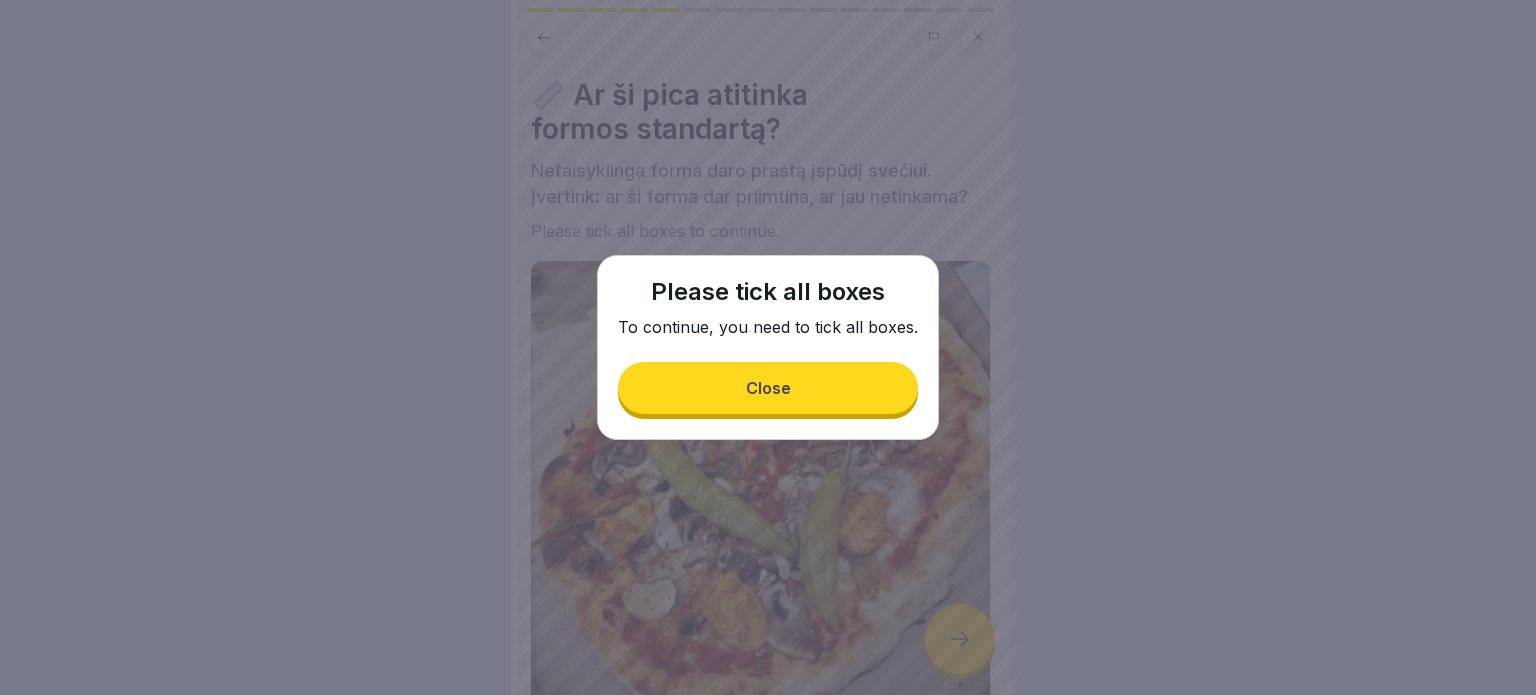 click on "Please tick all boxes To continue, you need to tick all boxes. Close" at bounding box center [768, 347] 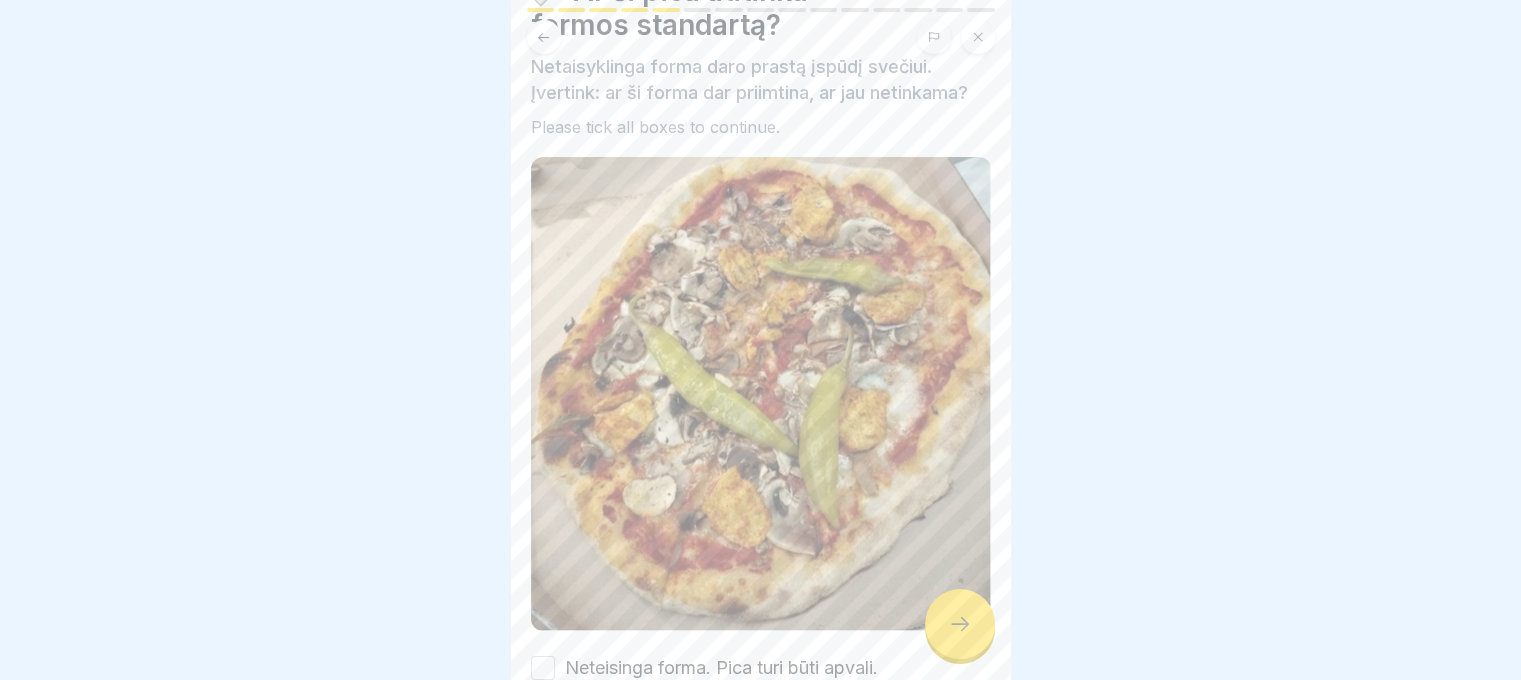 scroll, scrollTop: 255, scrollLeft: 0, axis: vertical 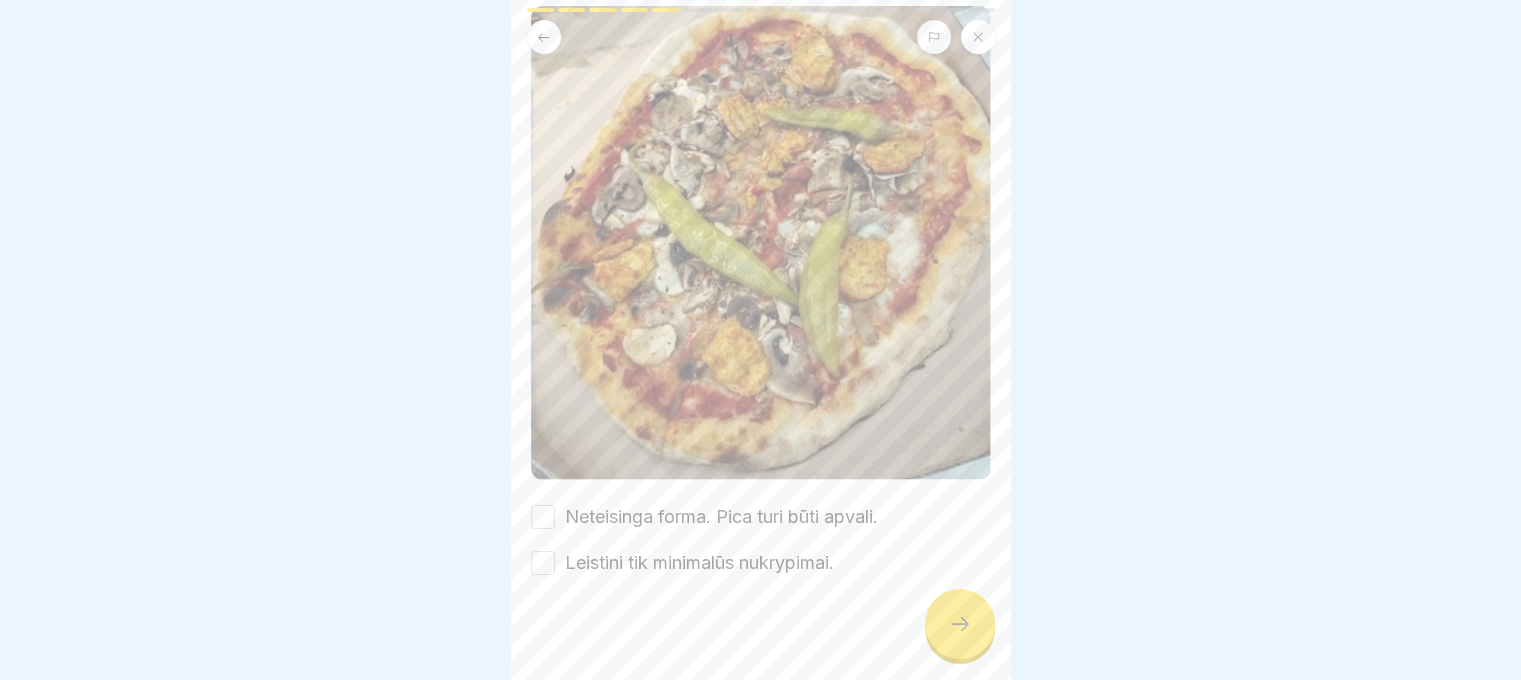 click on "Neteisinga forma. Pica turi būti apvali." at bounding box center [721, 517] 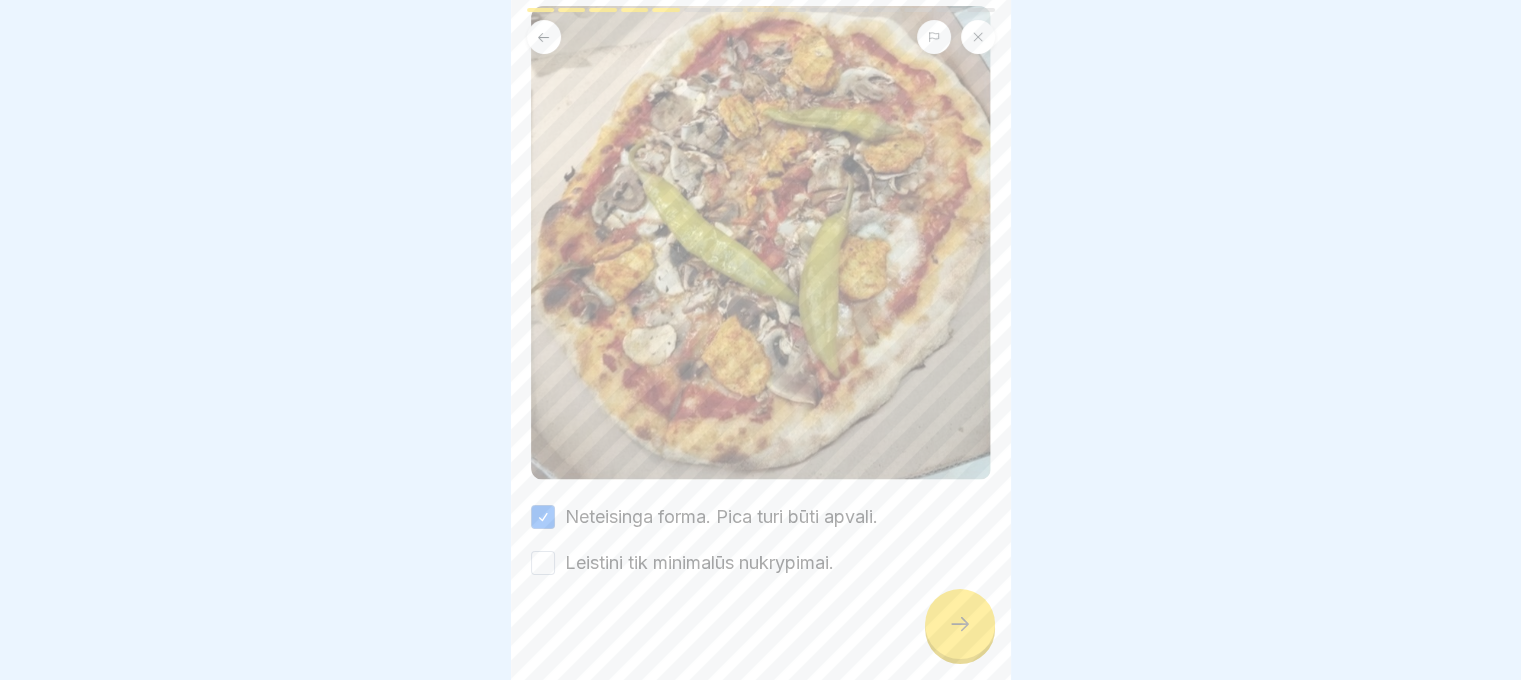 click on "Neteisinga forma. Pica turi būti apvali. Leistini tik minimalūs nukrypimai." at bounding box center [761, 540] 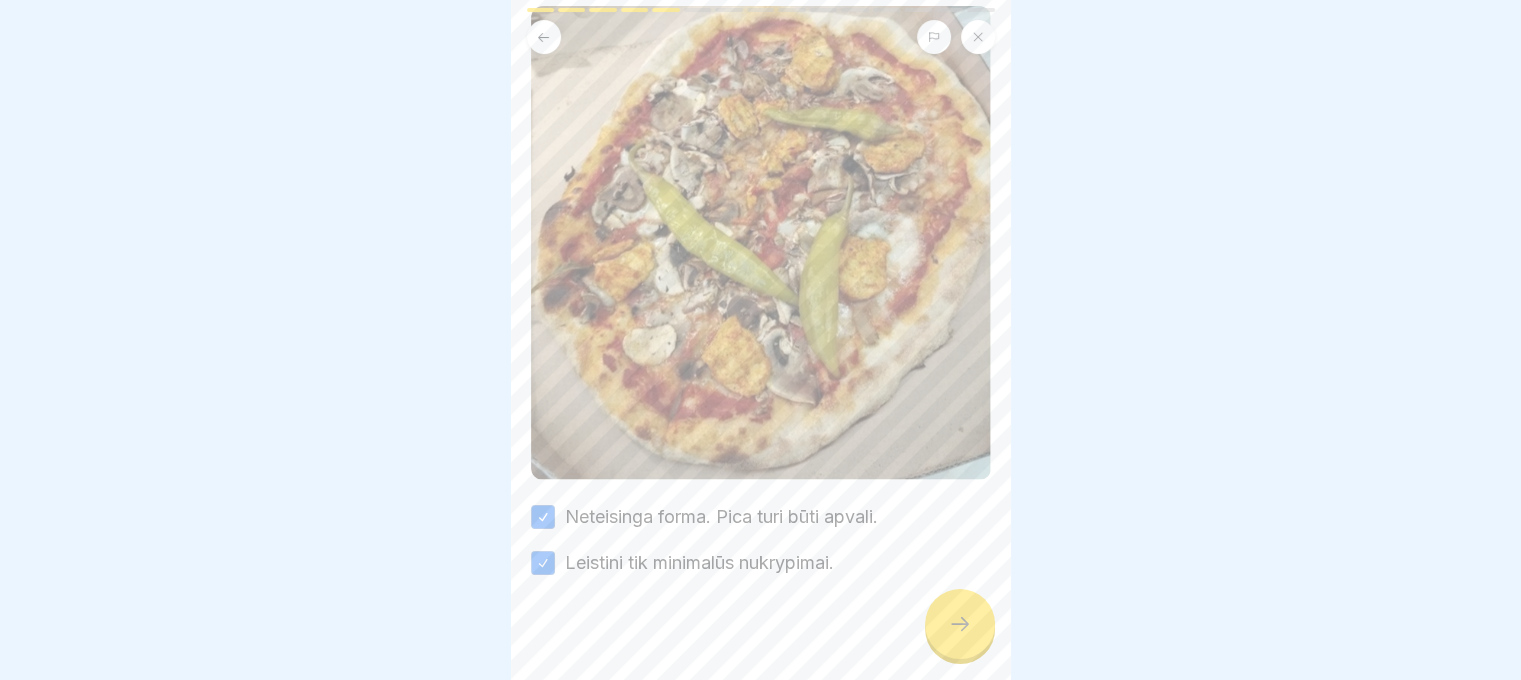 click at bounding box center (960, 624) 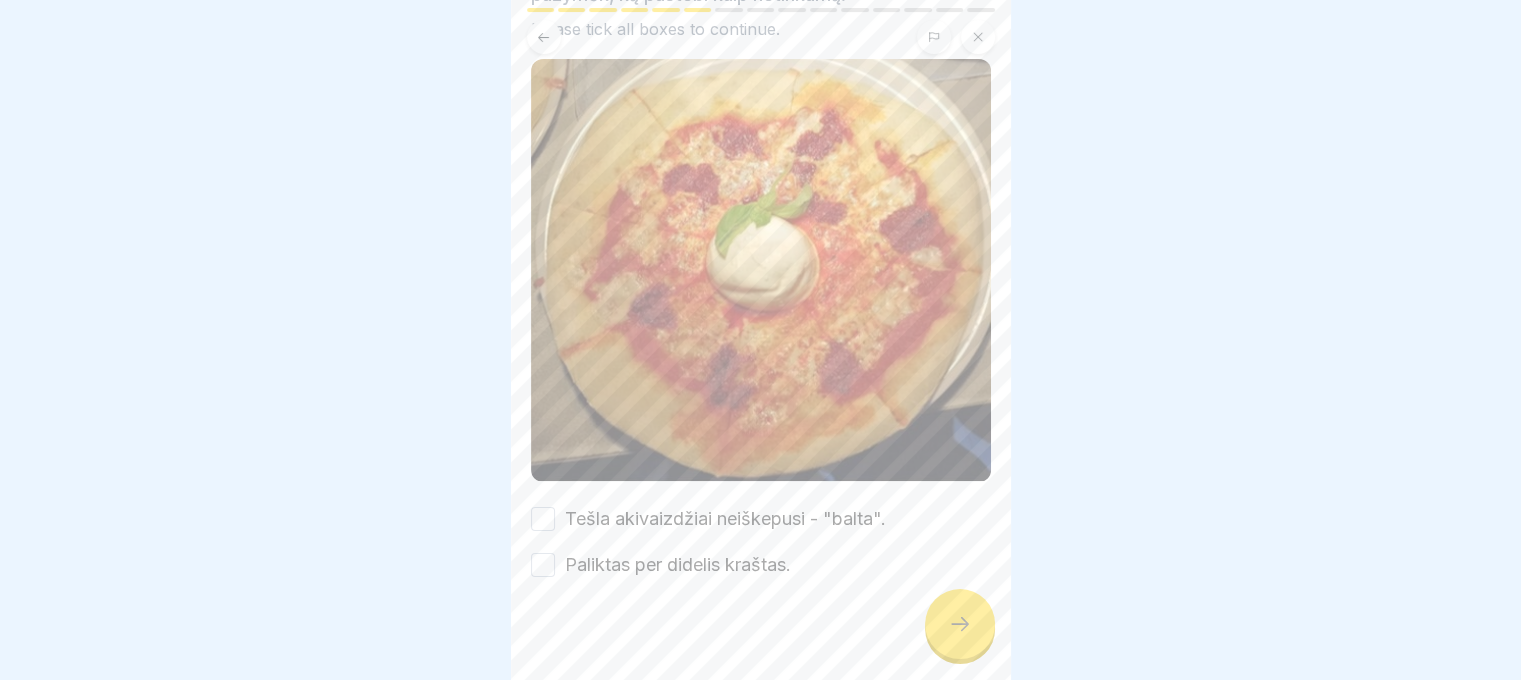 scroll, scrollTop: 205, scrollLeft: 0, axis: vertical 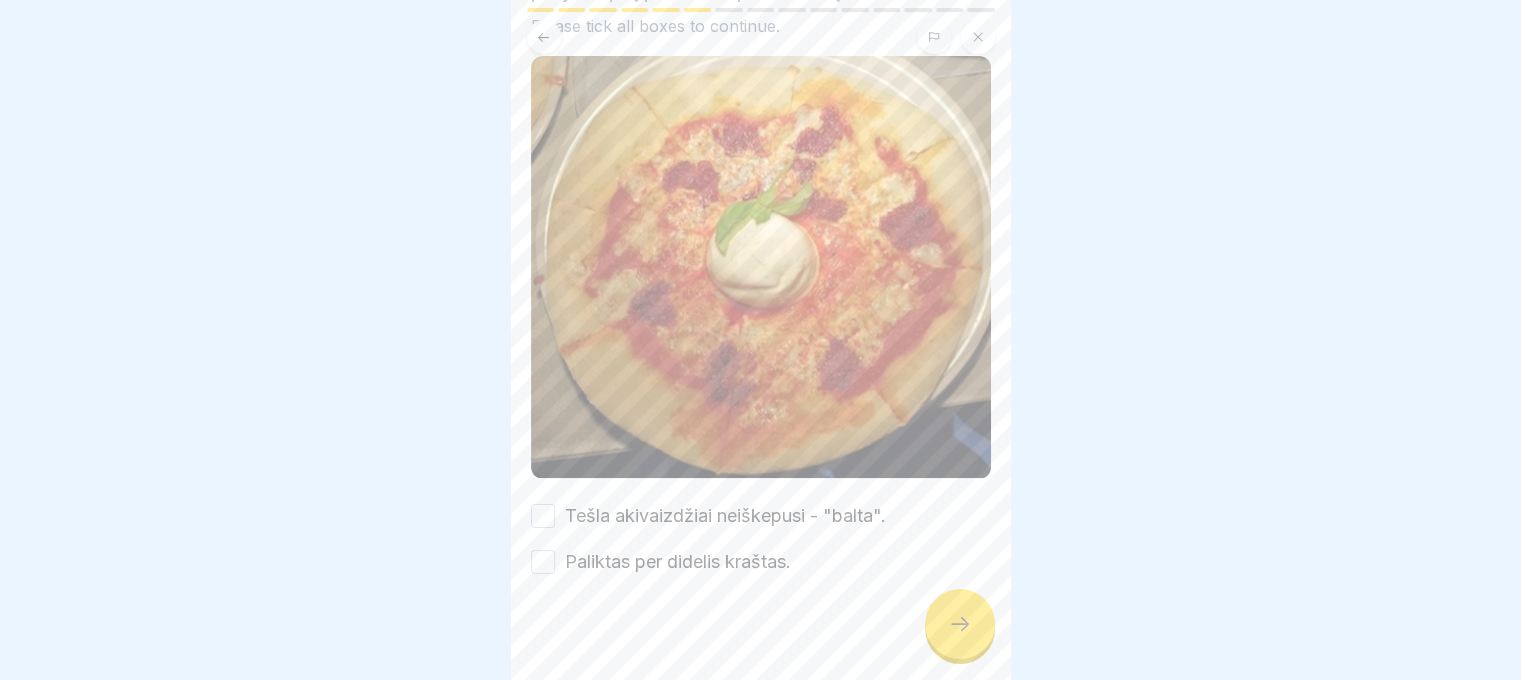 click on "Tešla akivaizdžiai neiškepusi - "balta"." at bounding box center [725, 516] 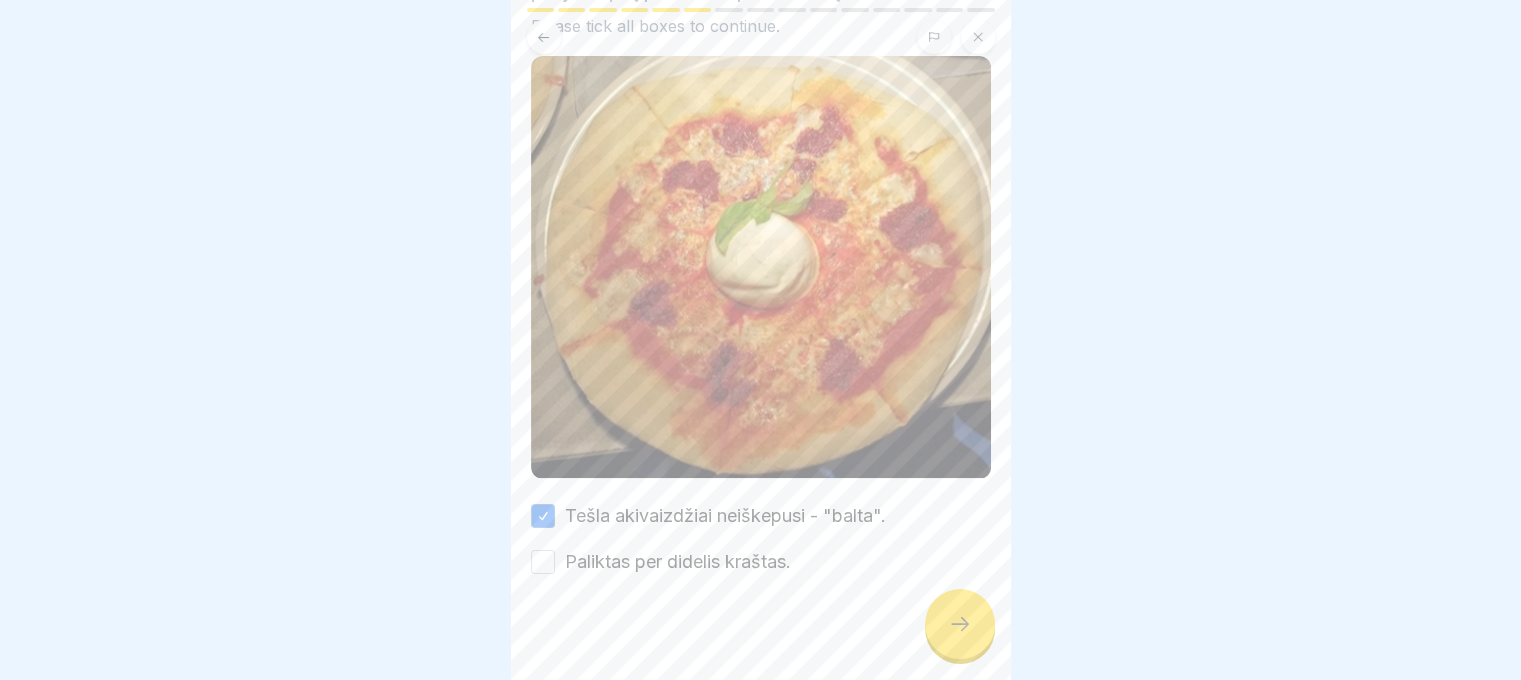 click on "Tešla akivaizdžiai neiškepusi - "balta".  Paliktas per didelis kraštas." at bounding box center (761, 539) 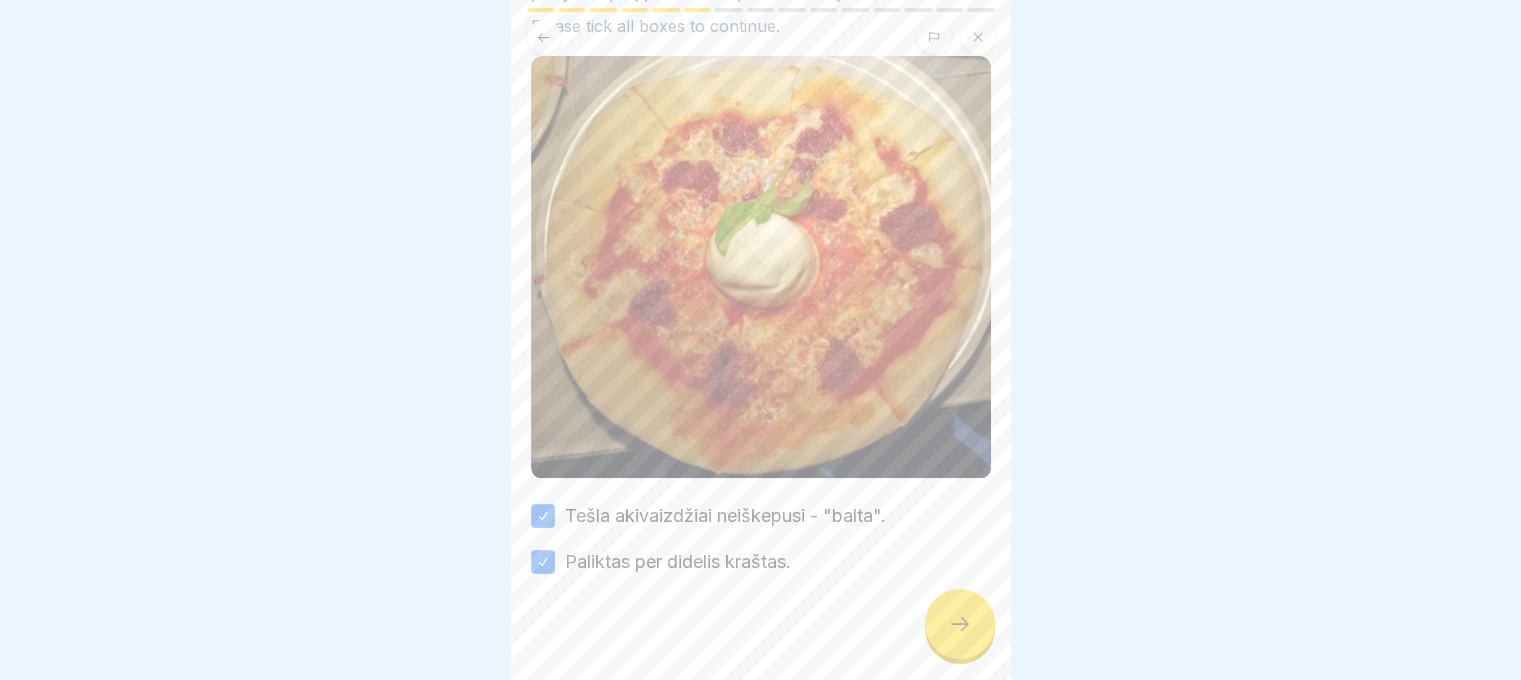 click on "🍕 Nuo tešlos iki svečio: kaip kuriame tobulą picą kasdien 15 Steps Lithuanian 🥘 Tešlos kelias iki tobulo skonio Aptarsime dažniausiai pasitaikančias klaidas kepant picą: neiškepusi arba perkepta tešla, netolygiai paskirstyti ingredientai, netinkama forma ir sudegęs dugnas. Akcentuojama teisinga picos forma, tolygus ingredientų išdėstymas ir tinkamas kepimas. Continue ❗Kodėl visi turime pastebėti, kai pica „ne tokia“? Nes picos kokybė – visos komandos atsakomybė.
Net ir idealiai iškepta pica gali būti netinkama, jei tešla buvo neteisingai paruošta ar procesas pažeistas. Jei tik vienas žmogus žino, kaip turi atrodyti gera pica – klaidos praeina nepastebėtos. Kai visa komanda atpažįsta, kas yra netinkama pica, galime laiku sustabdyti klaidą, išvengti nusivylusio svečio ir parodyti tikrą rūpestį kokybe. 🧠 Ar ši pica tikrai gera? Pažymėk pastebėjimus. Kiekvienas pastebėjimas – svarbus. Please tick all boxes to continue. Please tick all boxes to continue." at bounding box center [761, 340] 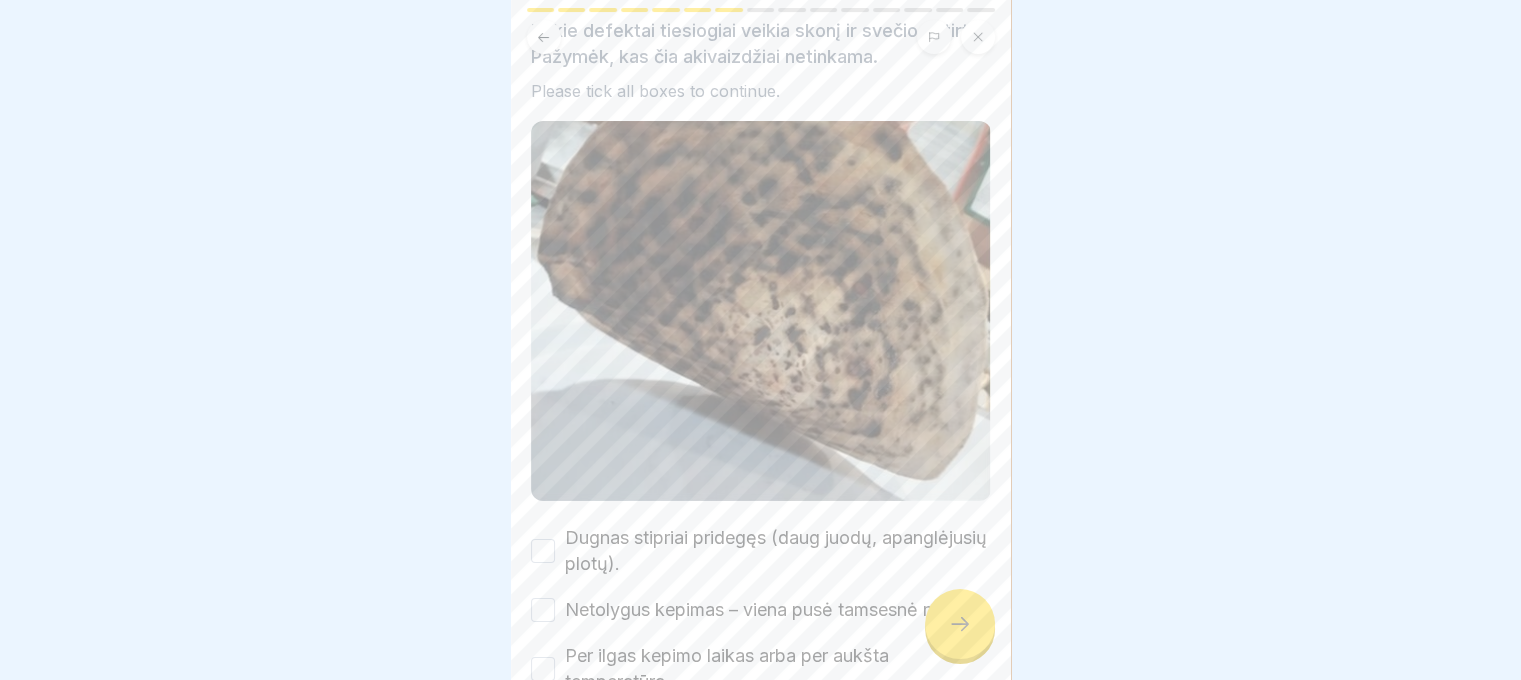 scroll, scrollTop: 288, scrollLeft: 0, axis: vertical 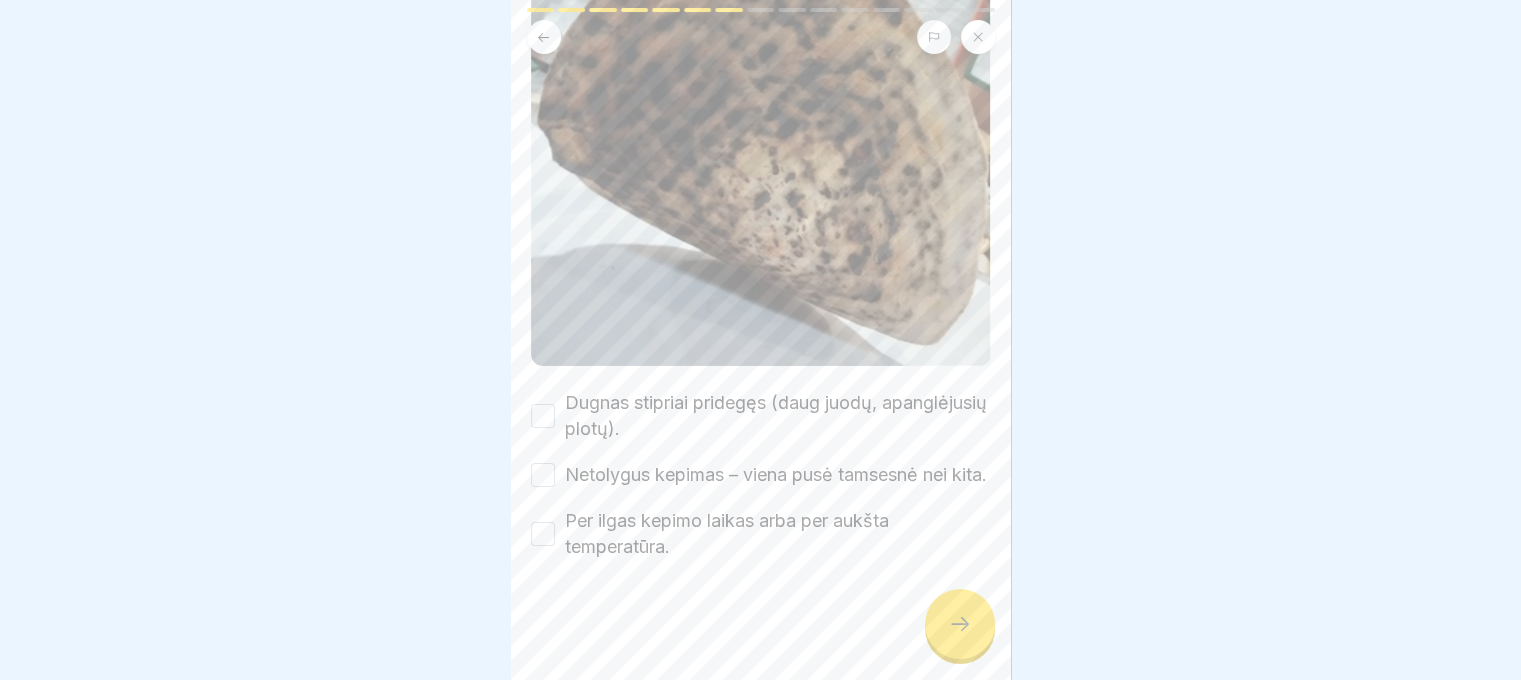 drag, startPoint x: 552, startPoint y: 388, endPoint x: 548, endPoint y: 432, distance: 44.181442 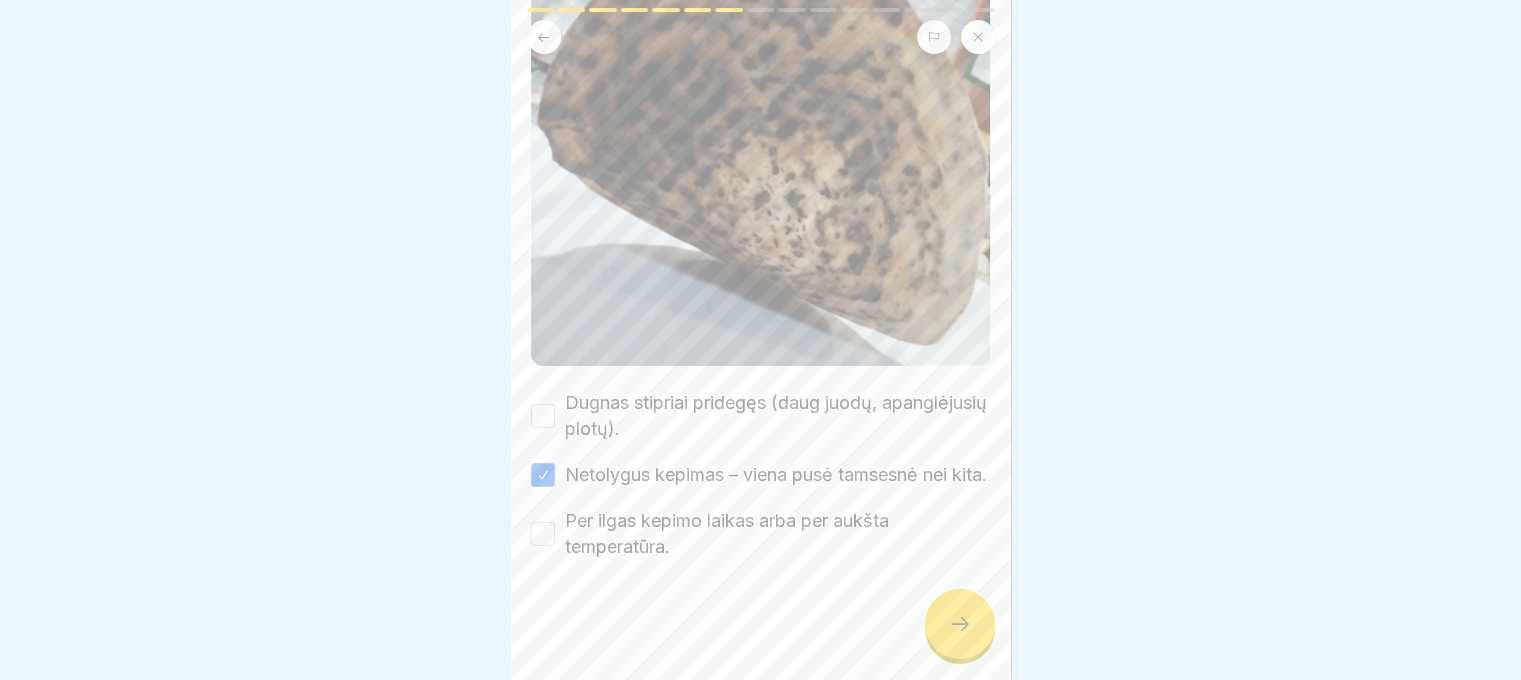 click on "Dugnas stipriai pridegęs (daug juodų, apanglėjusių plotų)." at bounding box center [543, 416] 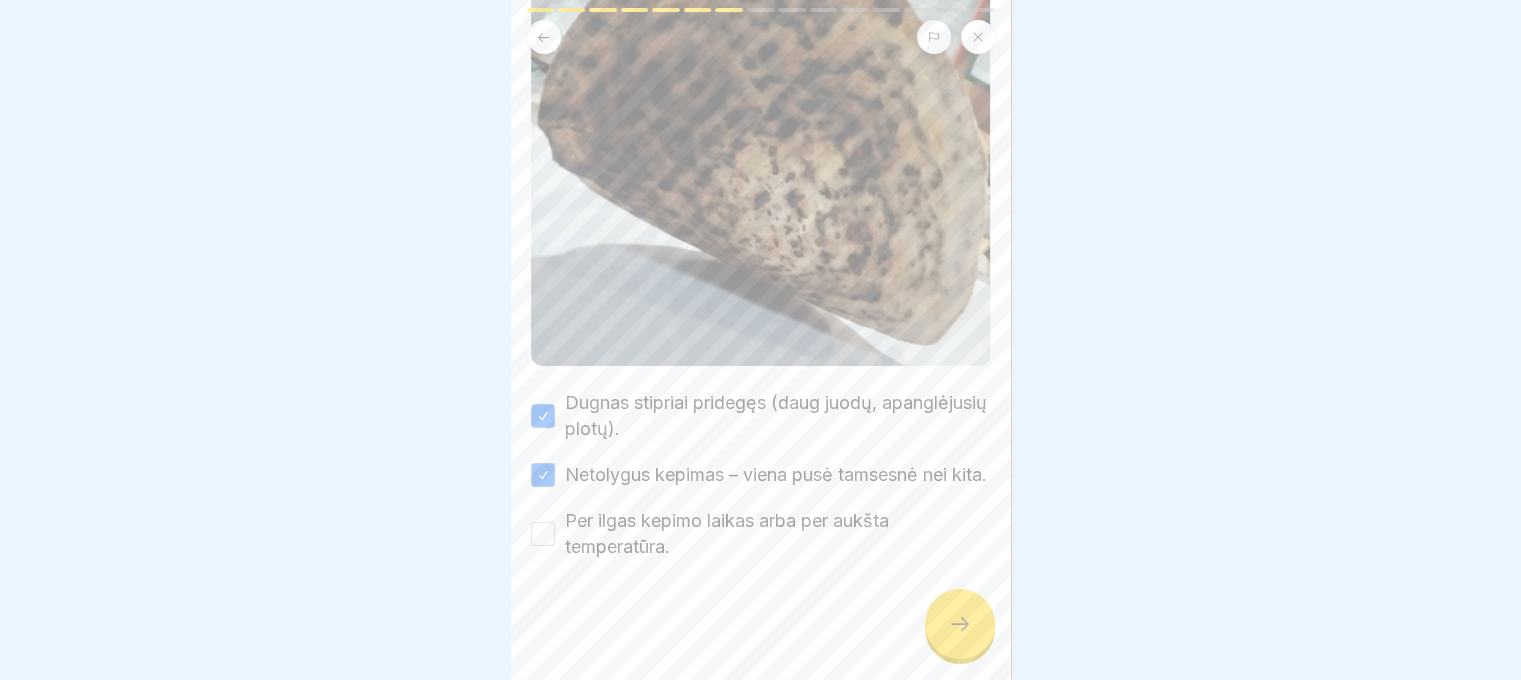 click on "Per ilgas kepimo laikas arba per aukšta temperatūra." at bounding box center (761, 534) 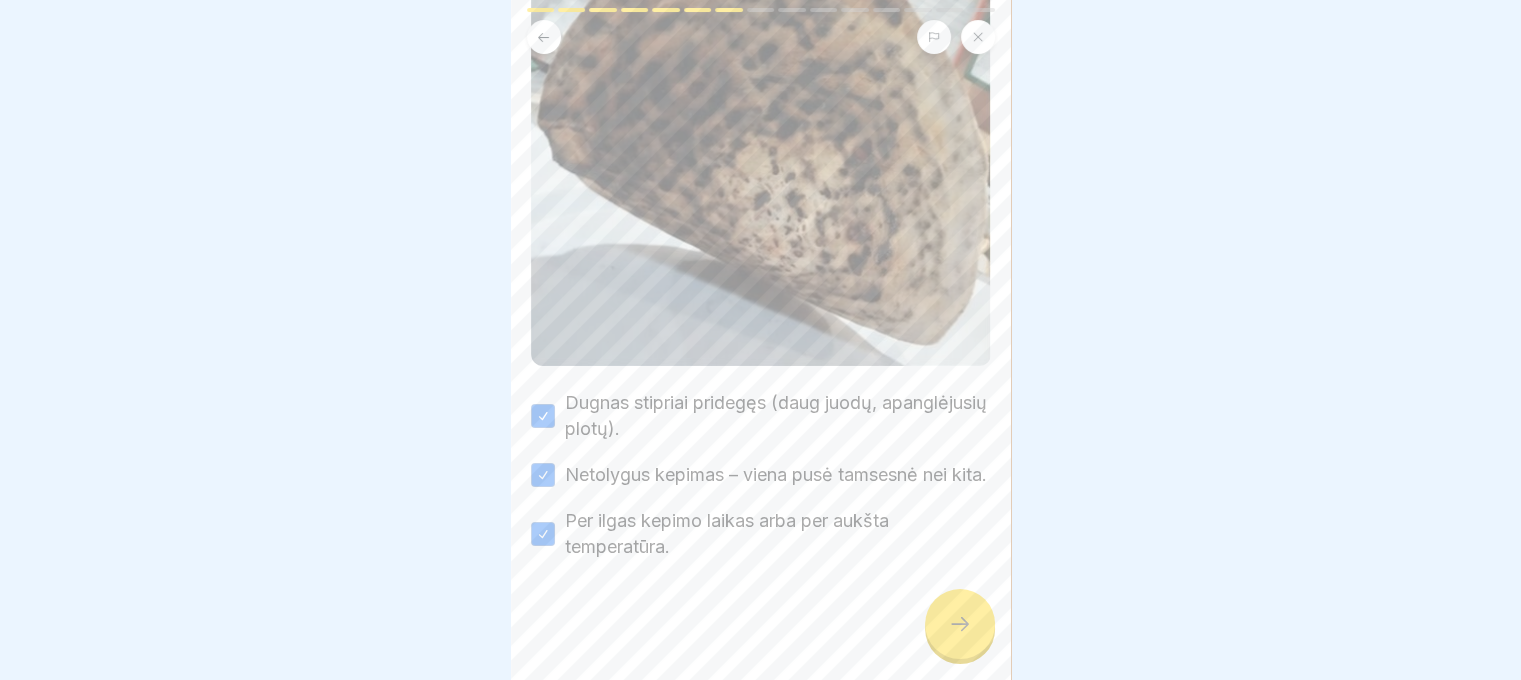 click 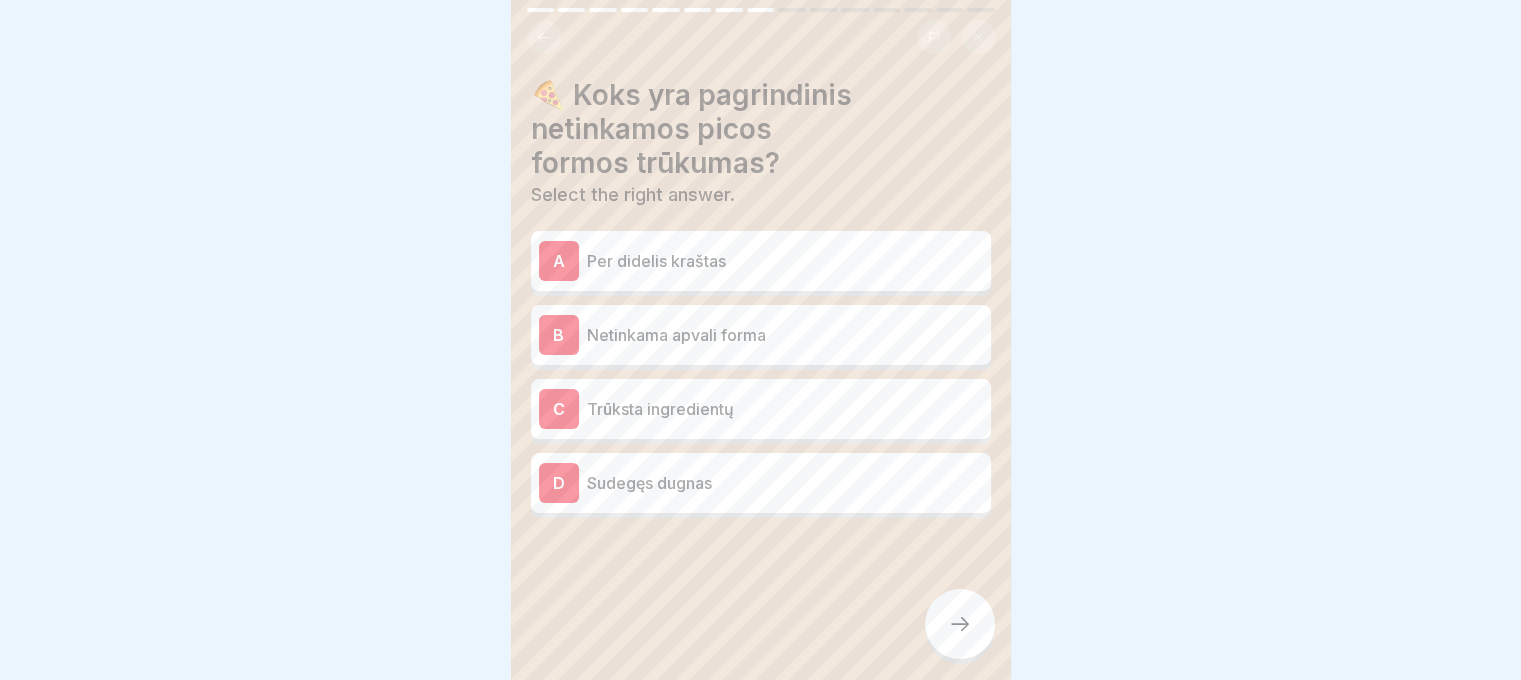 click 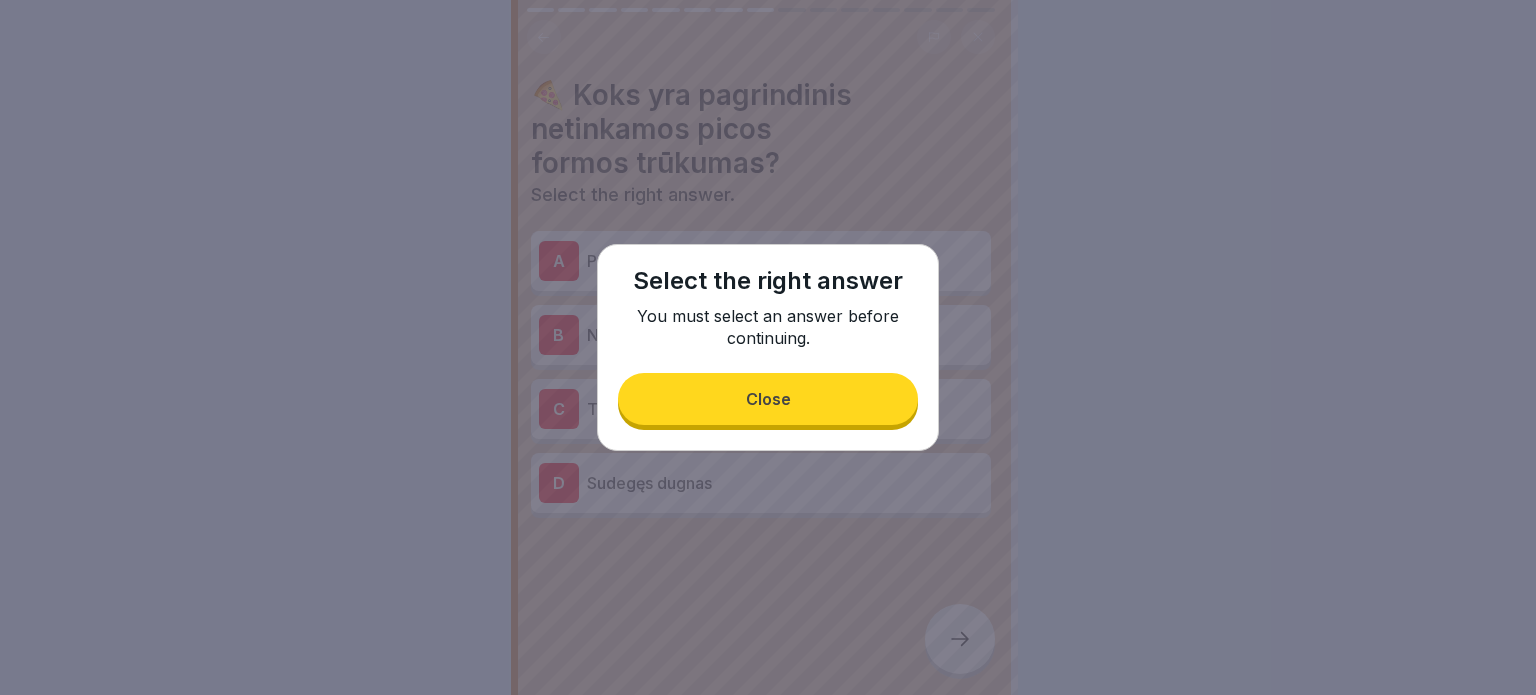 click on "Close" at bounding box center (768, 399) 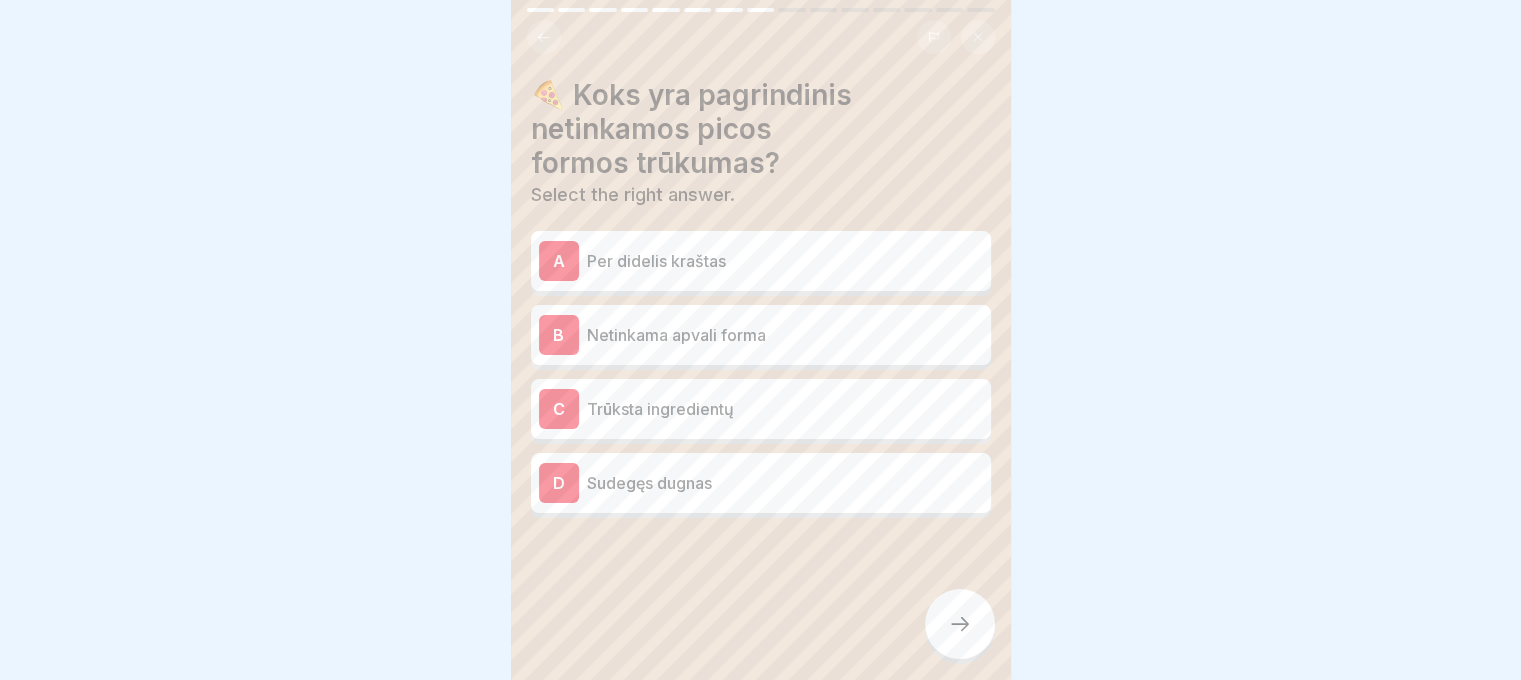 click on "Netinkama apvali forma" at bounding box center [785, 335] 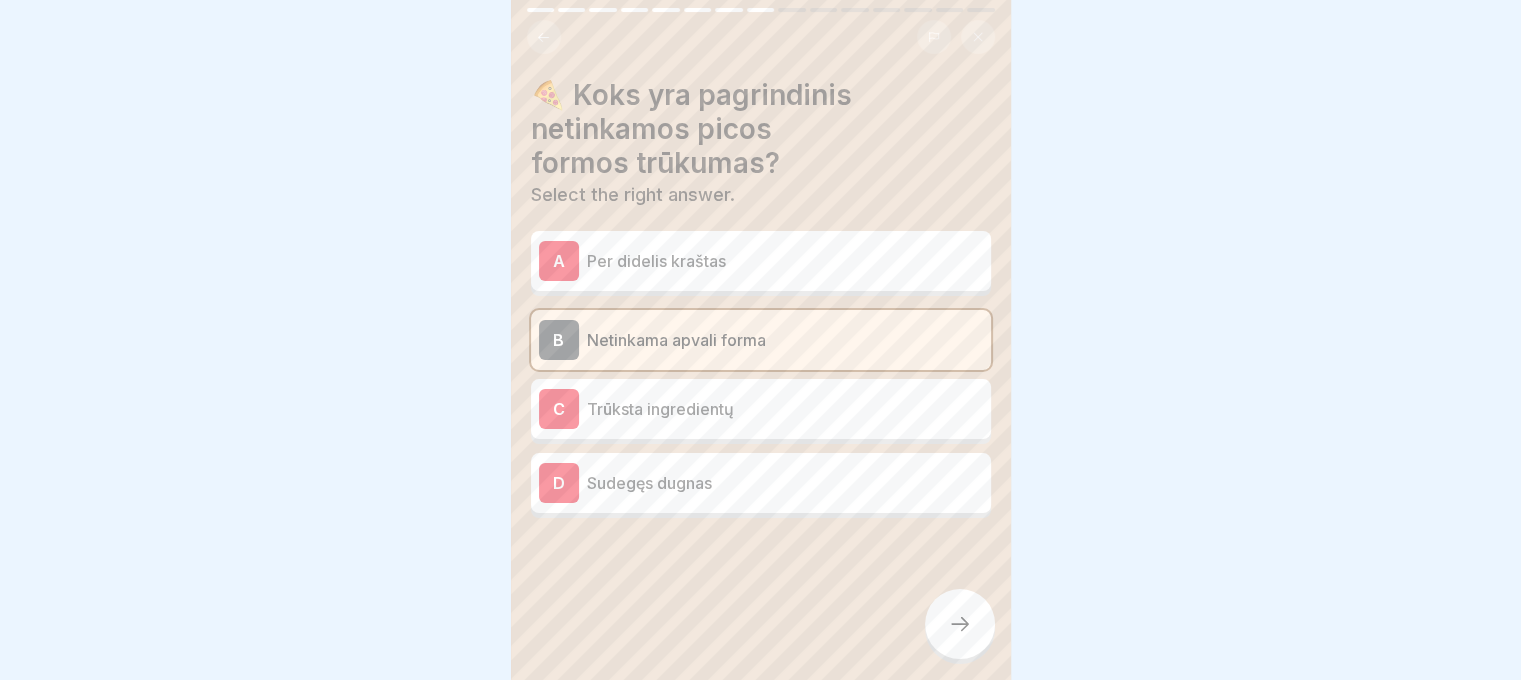 click 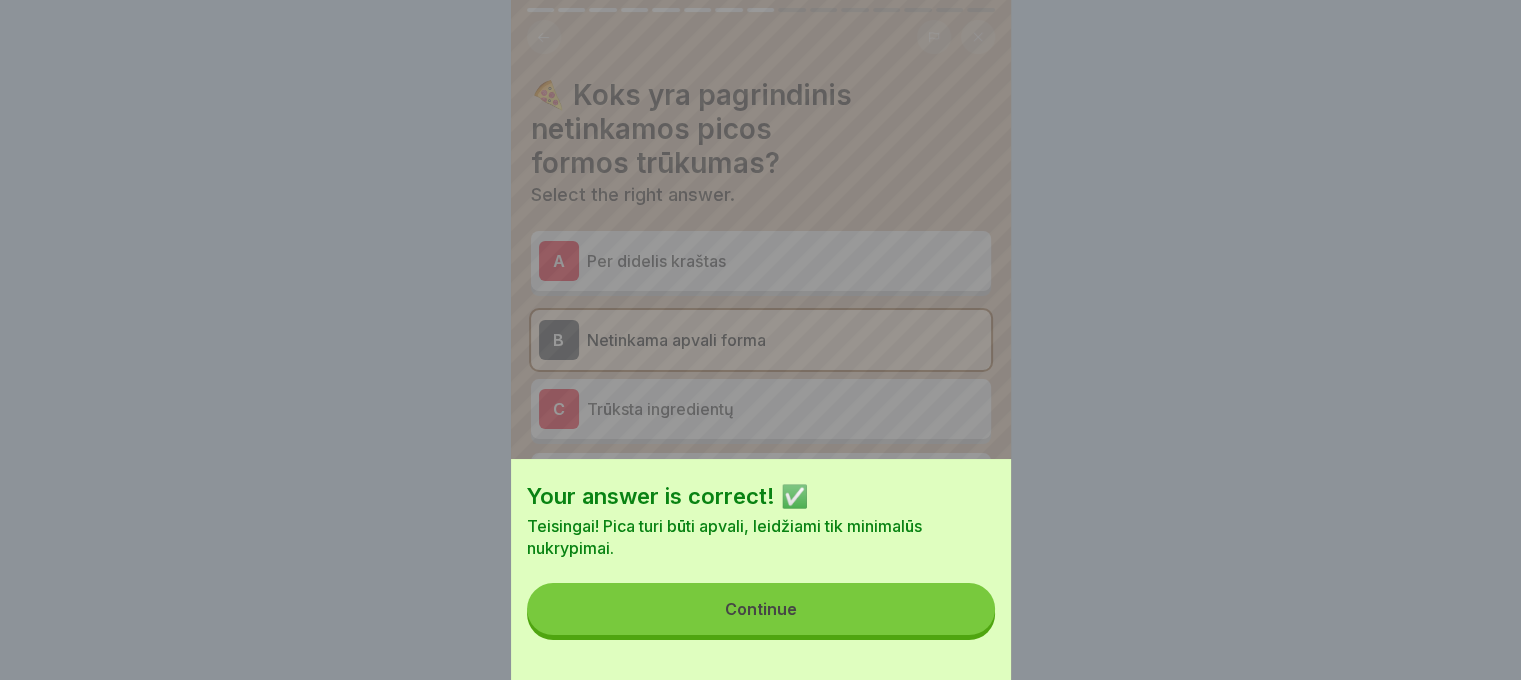 click on "Your answer is correct! ✅ Teisingai! Pica turi būti apvali, leidžiami tik minimalūs nukrypimai.   Continue" at bounding box center (761, 569) 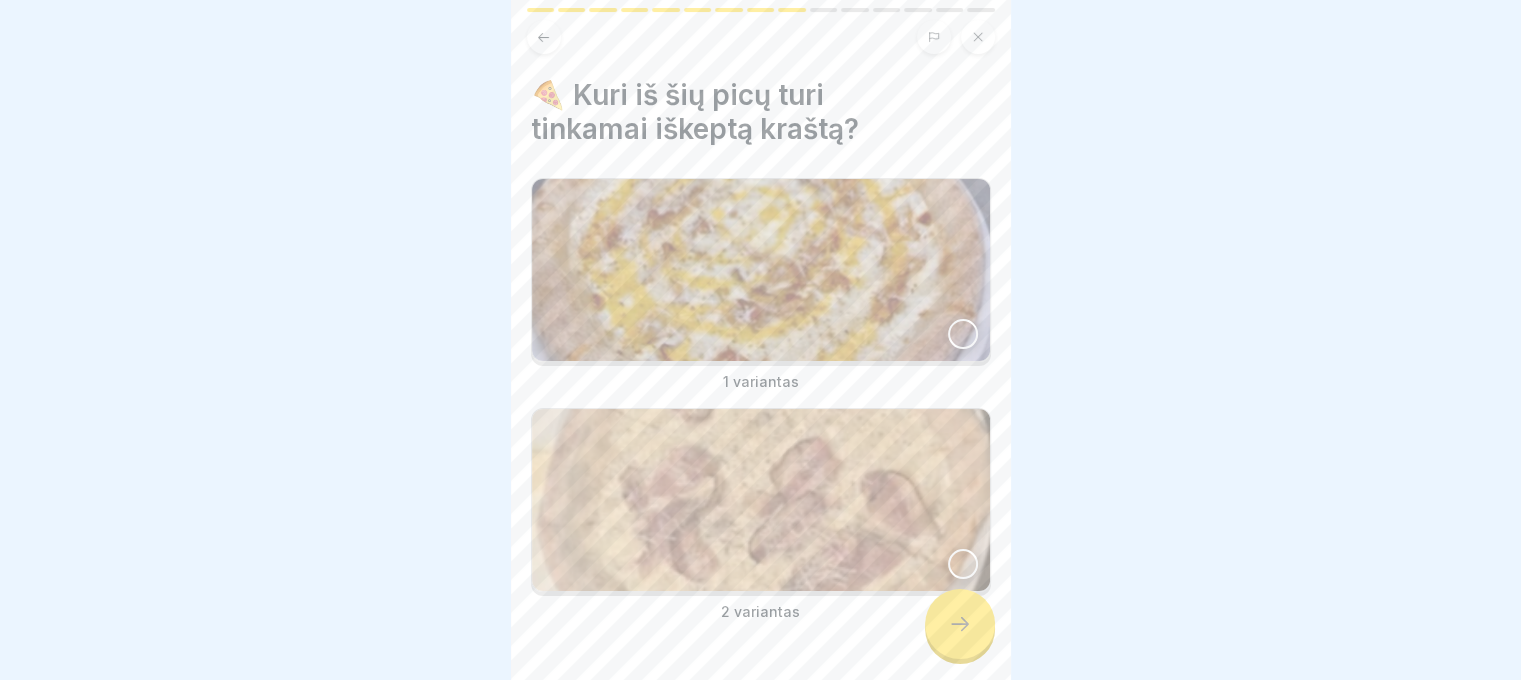 click at bounding box center [963, 334] 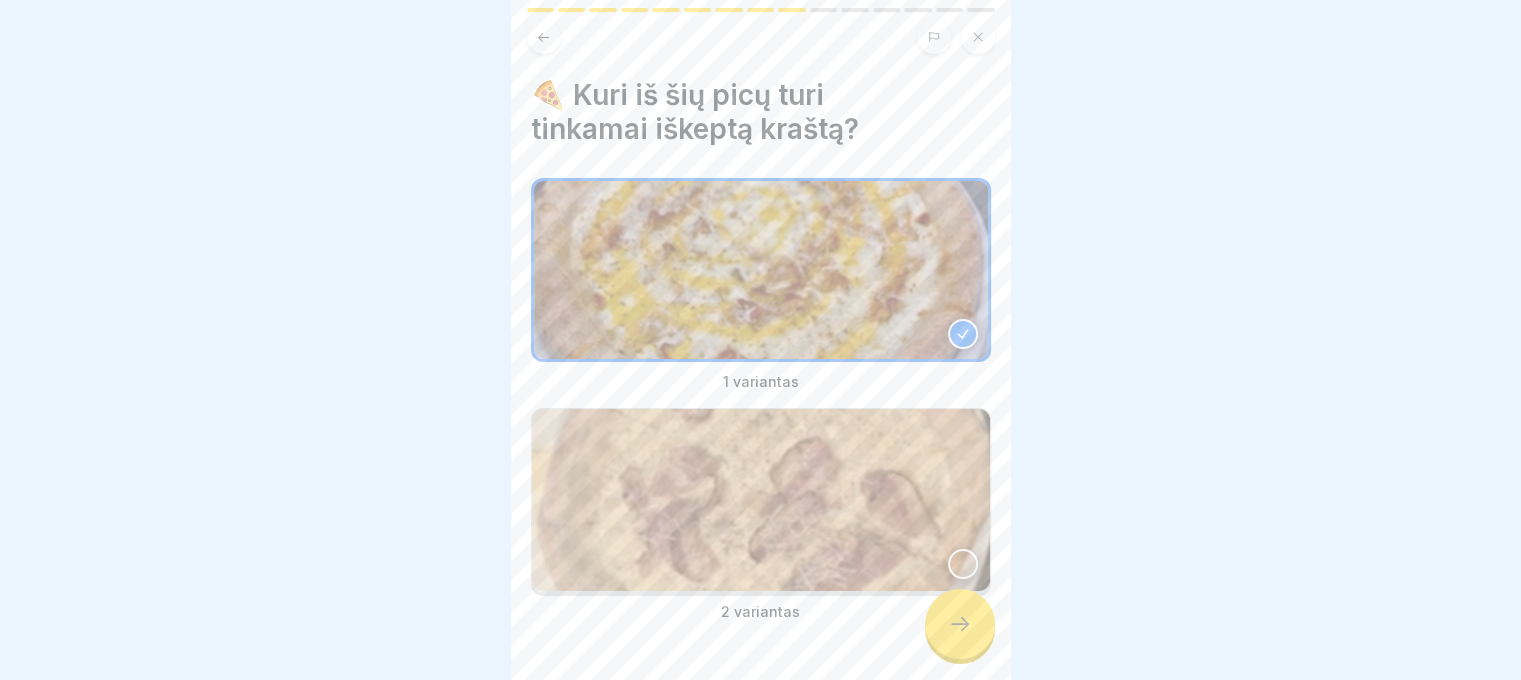 click 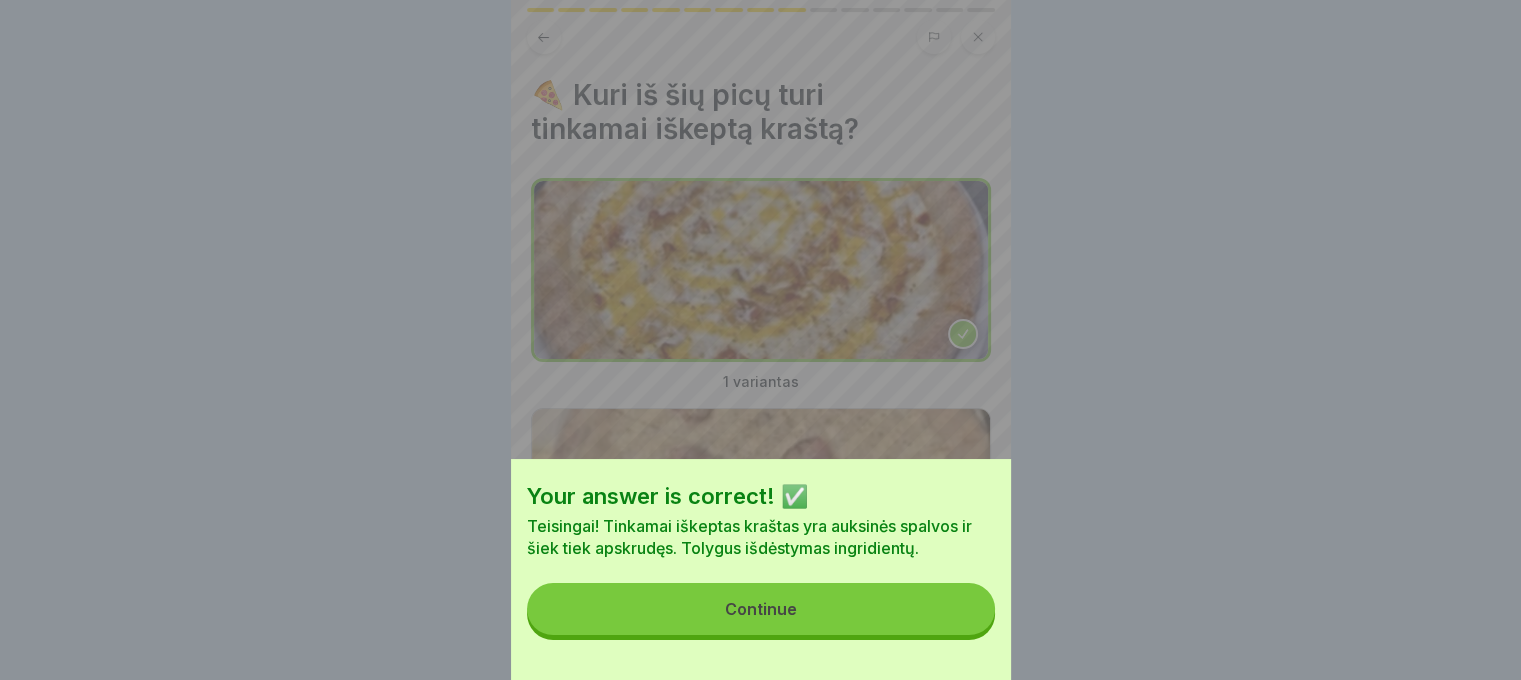 click on "Continue" at bounding box center [761, 609] 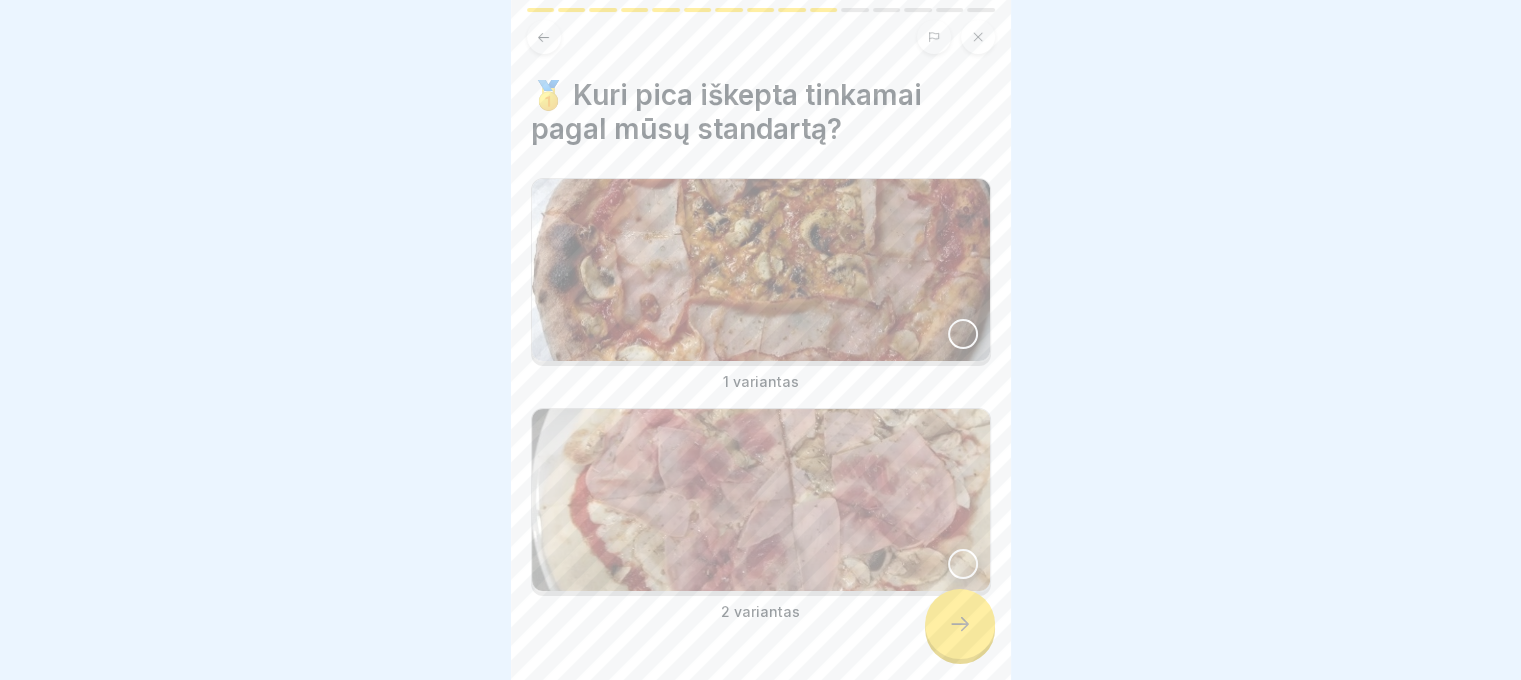 click at bounding box center [761, 270] 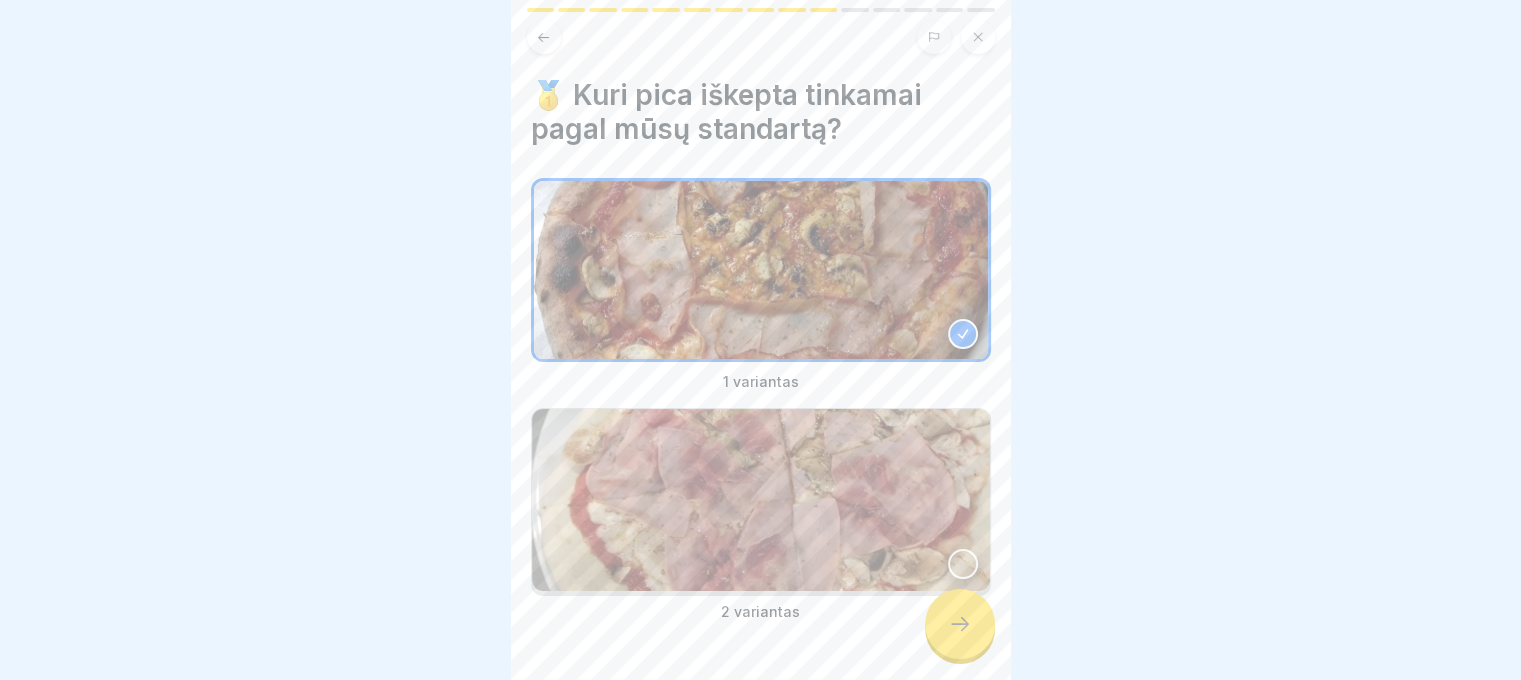 click at bounding box center (960, 624) 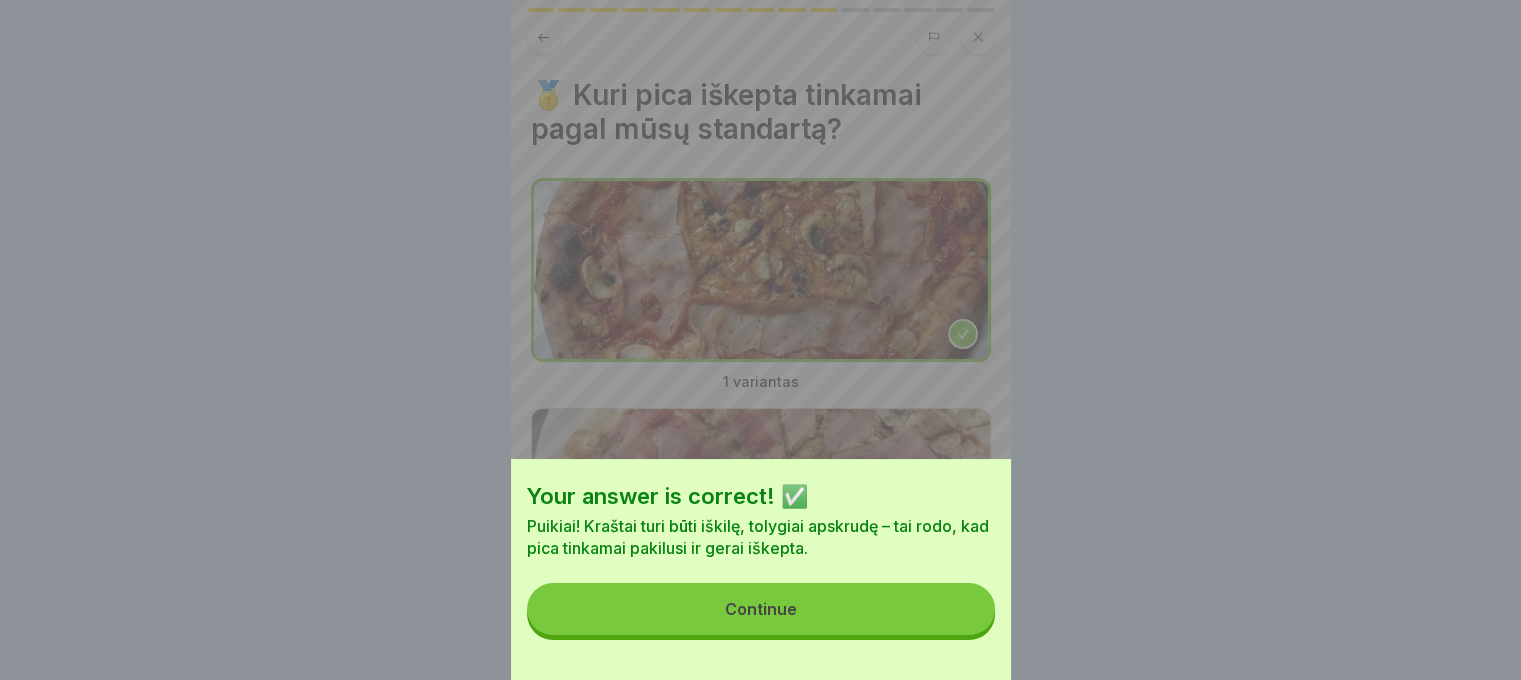 click on "Continue" at bounding box center [761, 609] 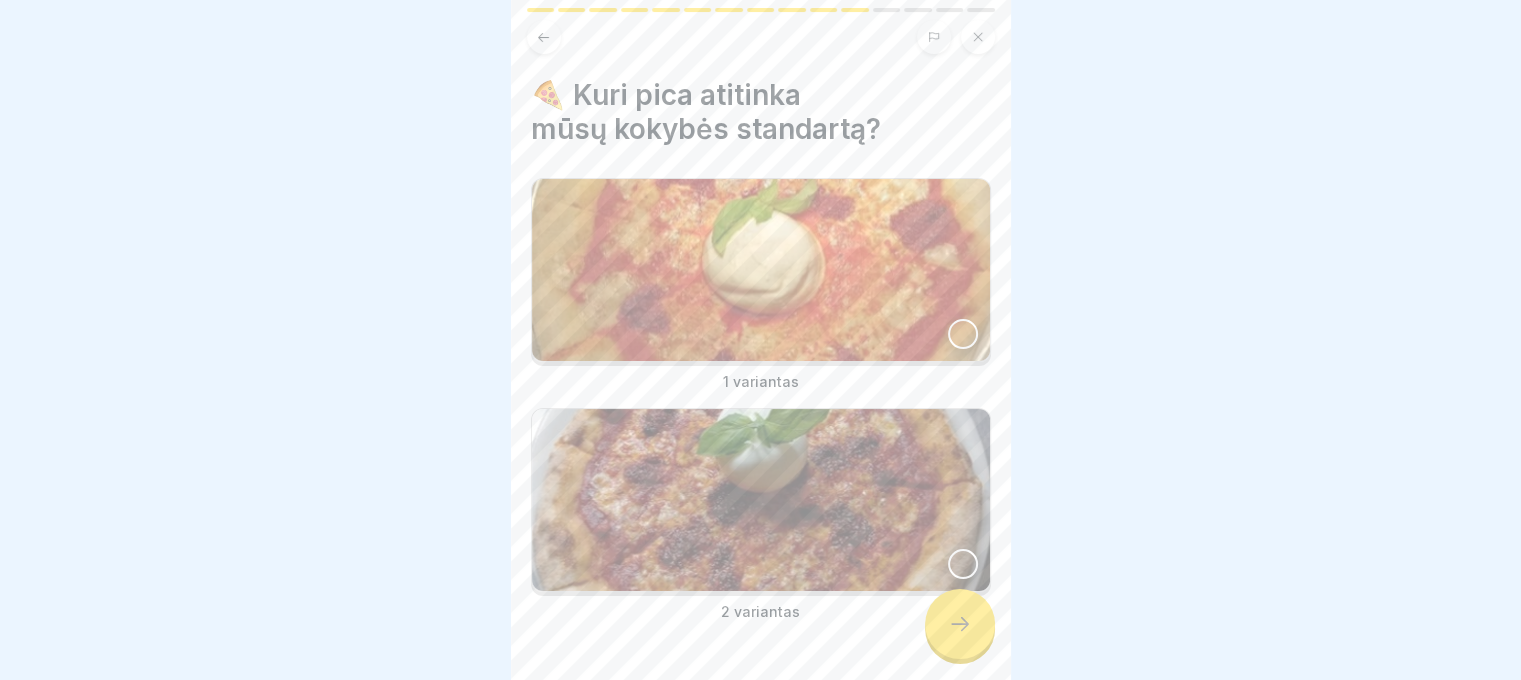click at bounding box center [761, 500] 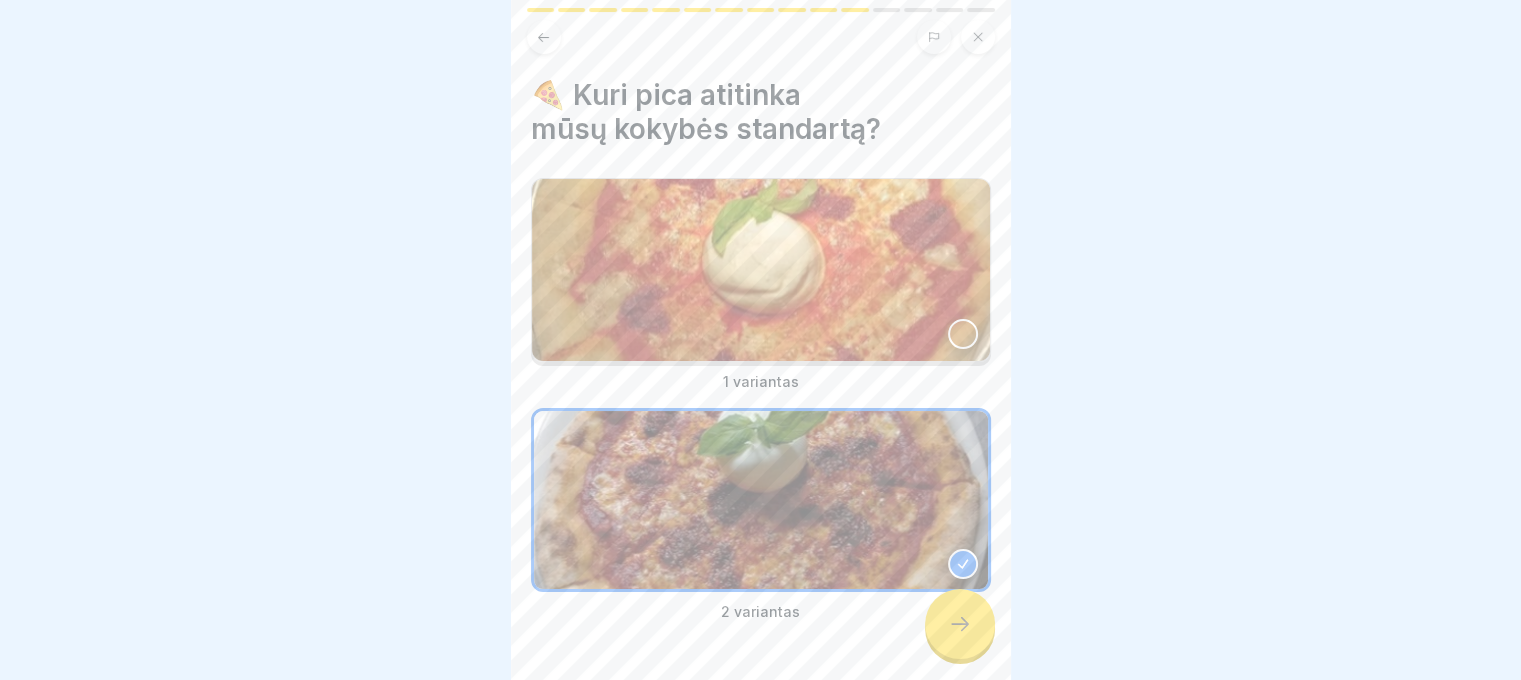 click at bounding box center [960, 624] 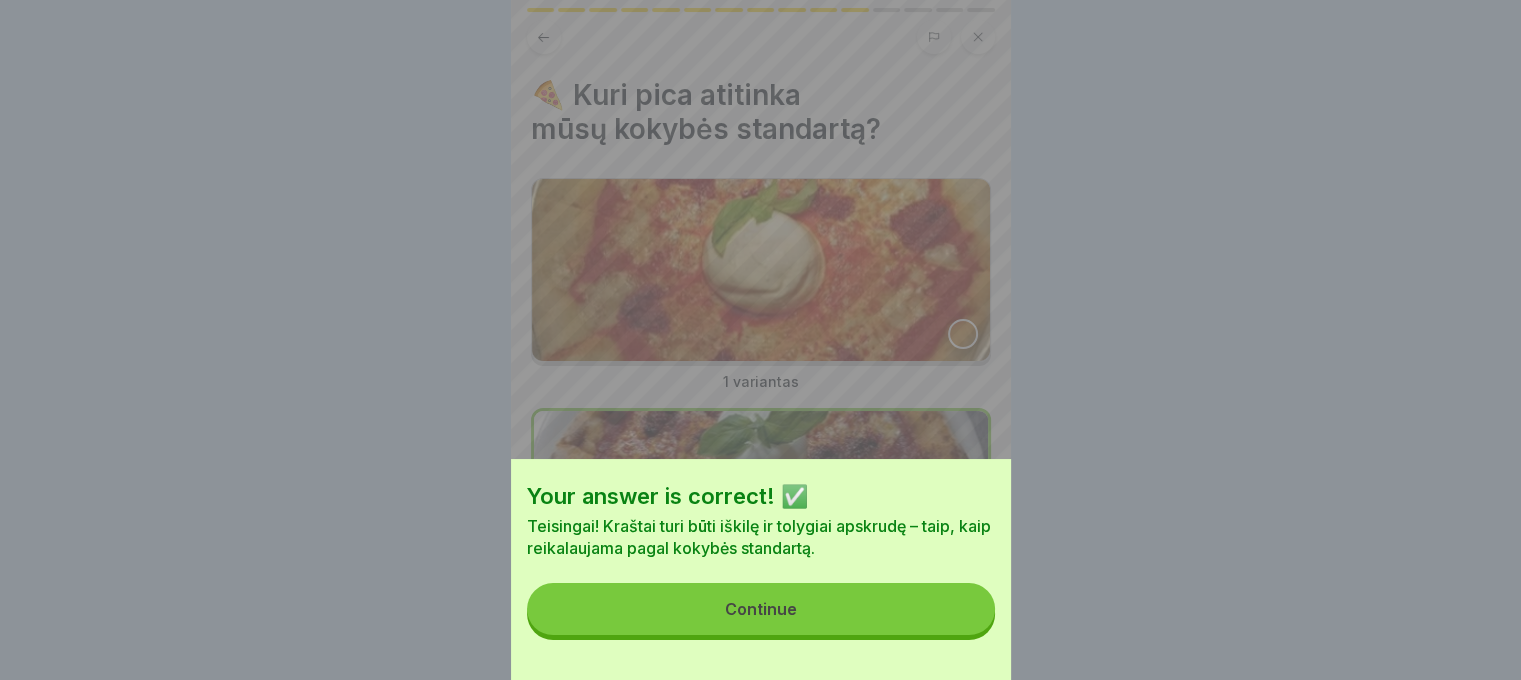 click on "Continue" at bounding box center (761, 609) 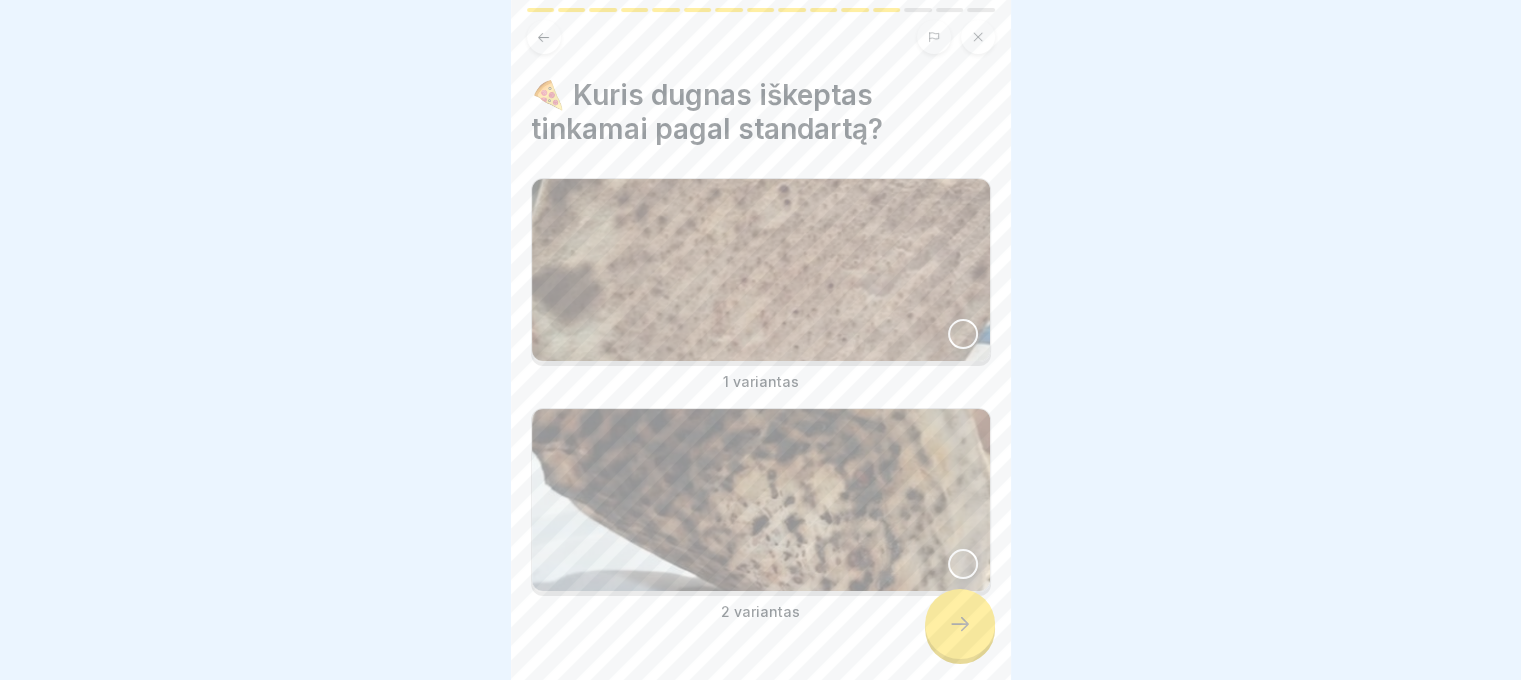 click at bounding box center [761, 270] 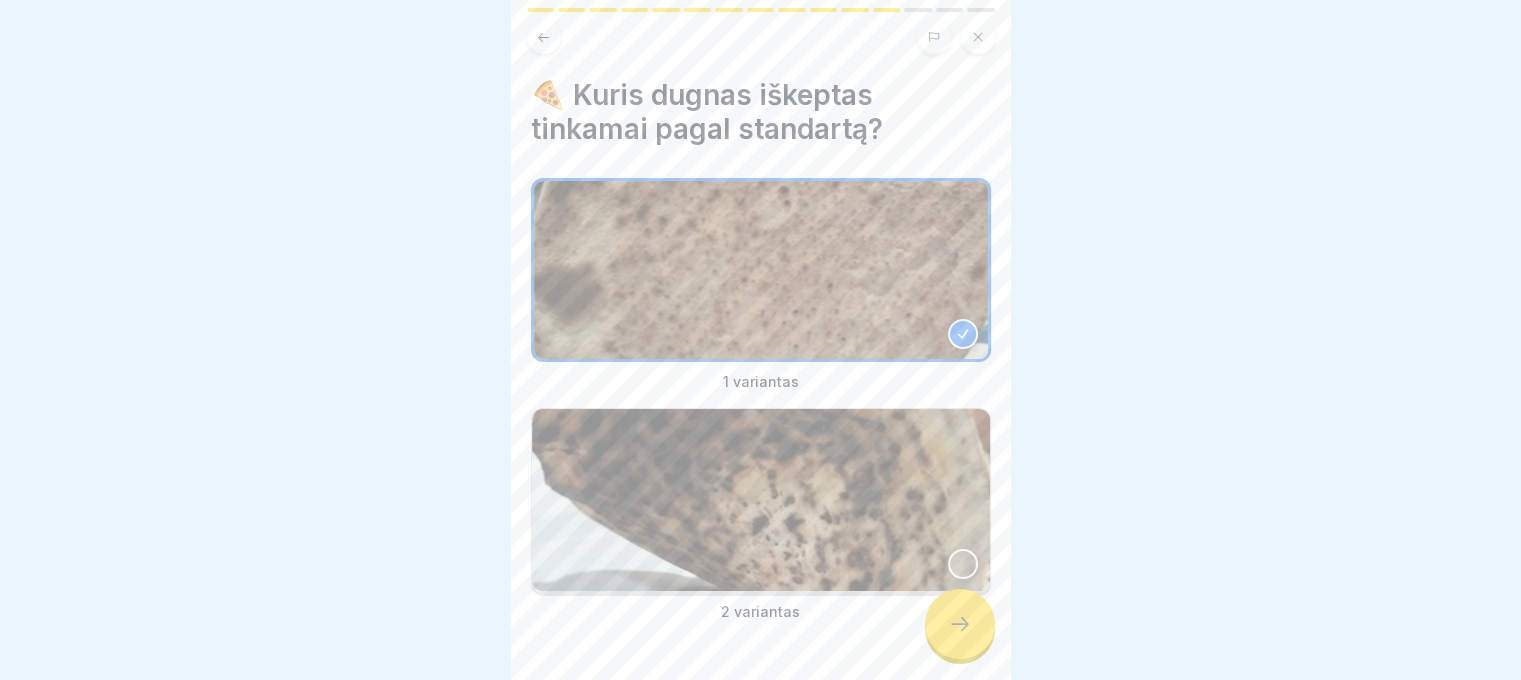 click 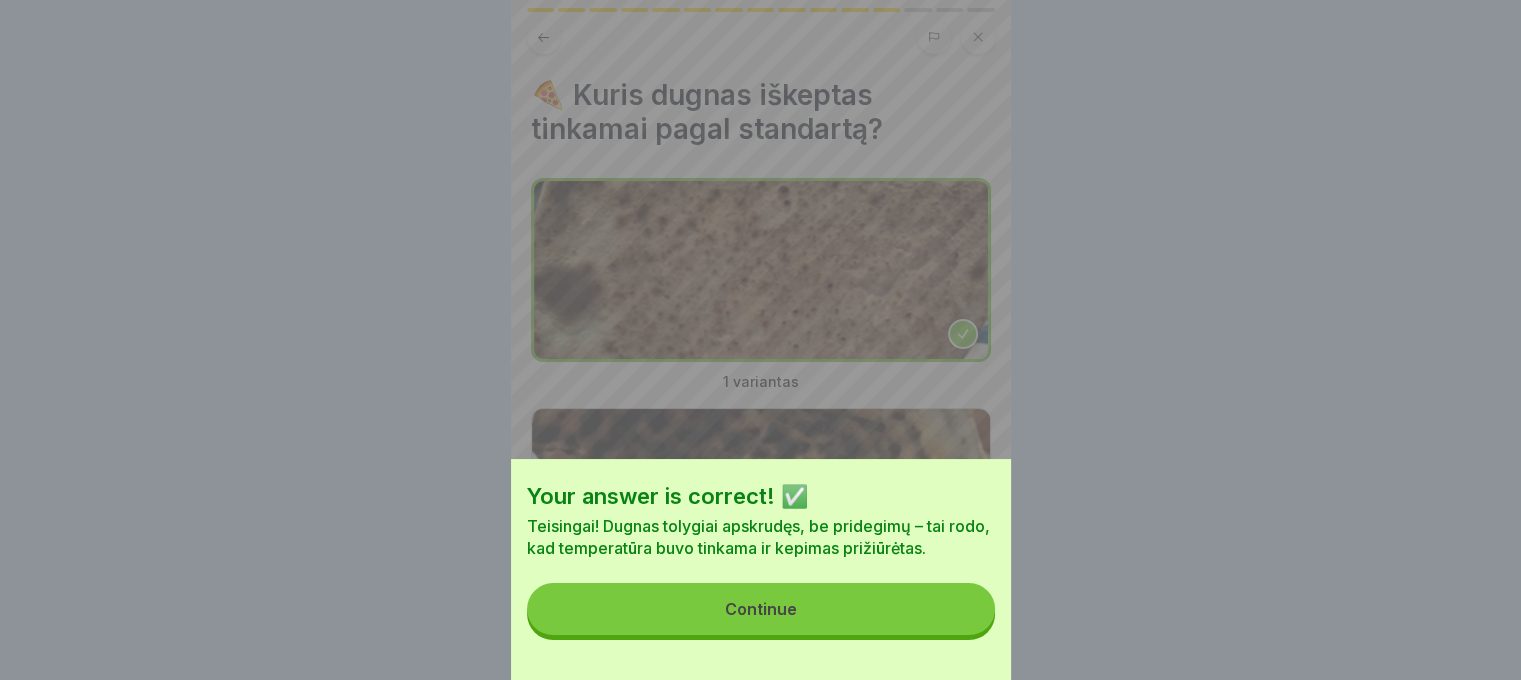 click on "Continue" at bounding box center (761, 609) 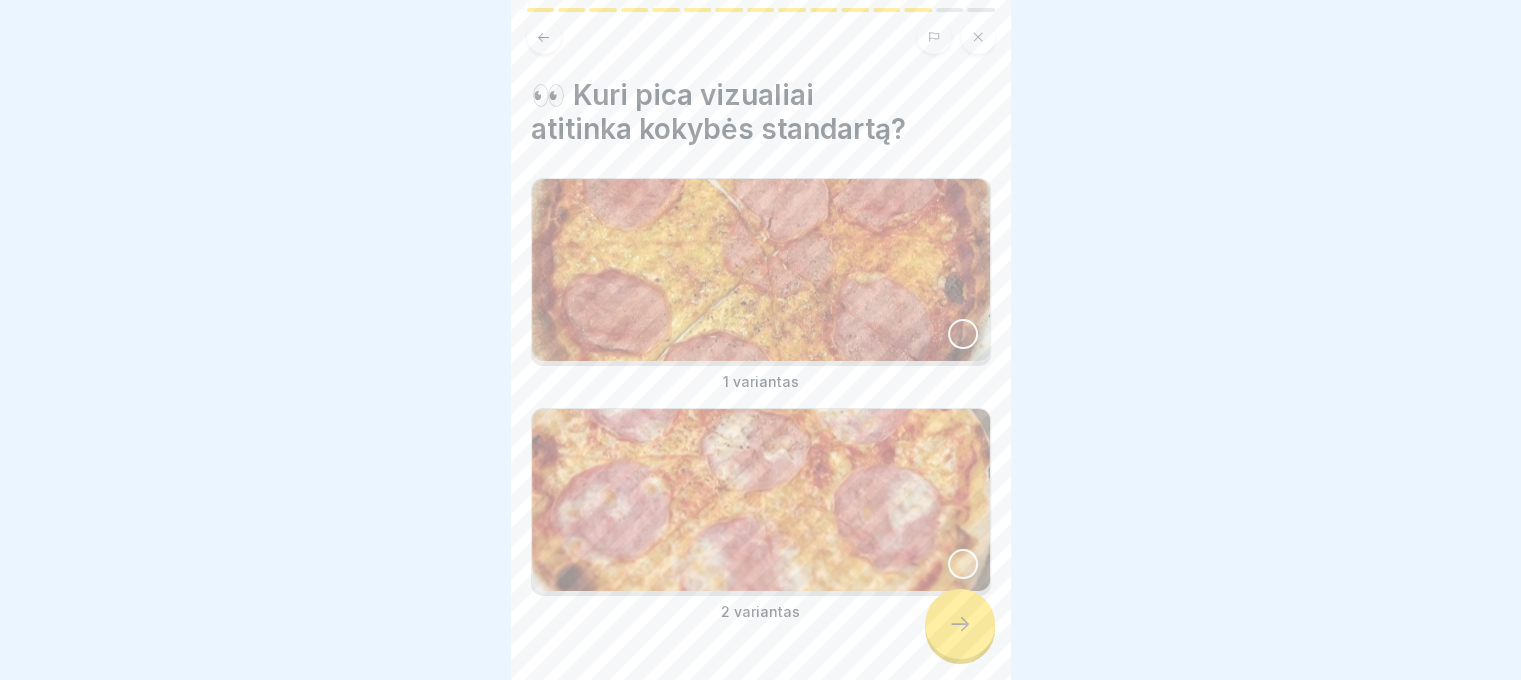 click at bounding box center (761, 500) 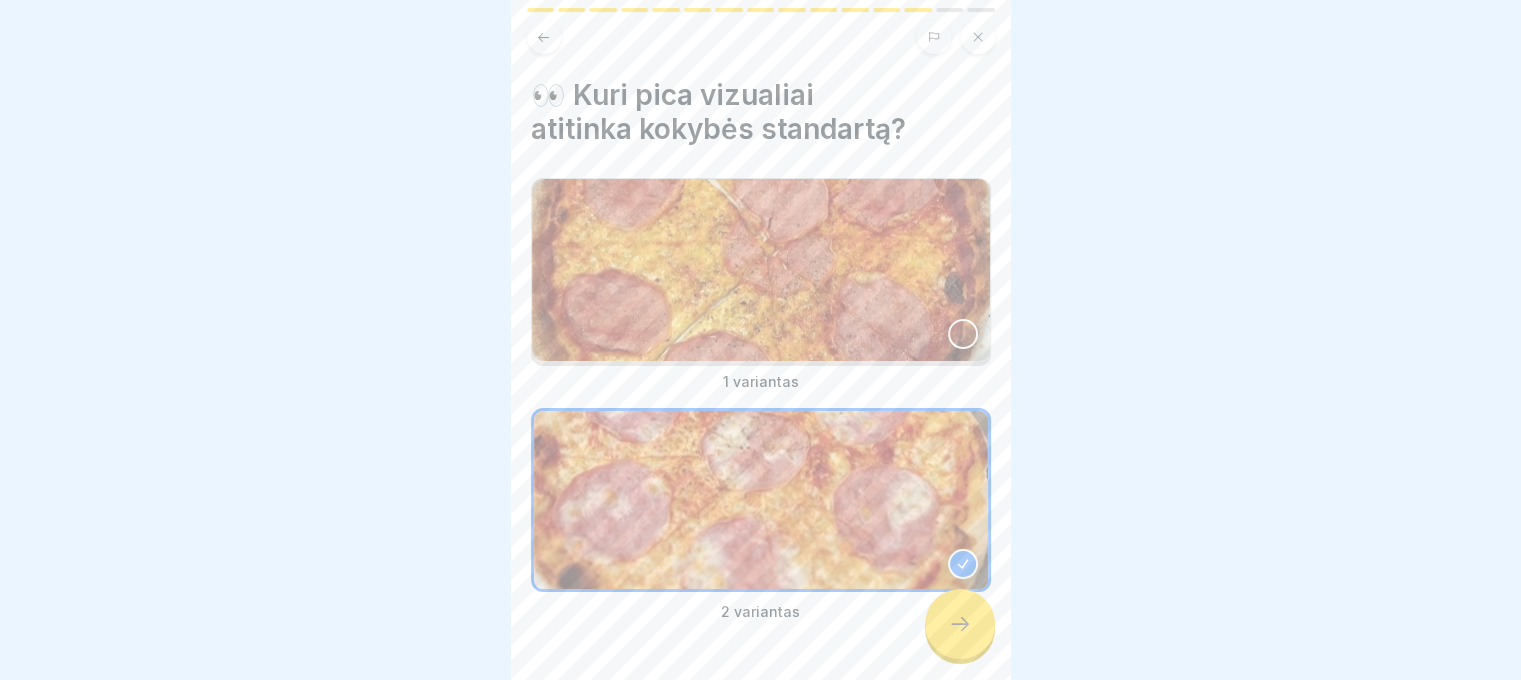 click at bounding box center (960, 624) 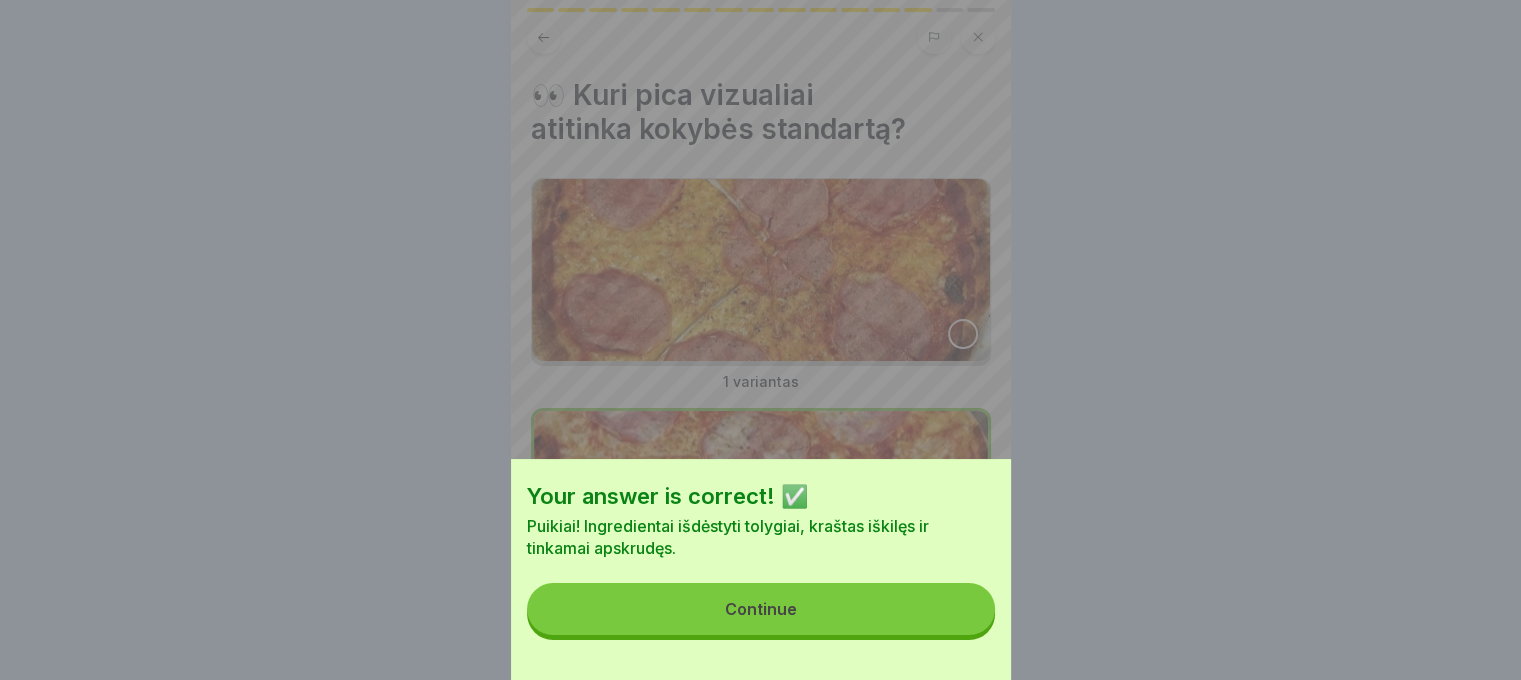 click on "Continue" at bounding box center [761, 609] 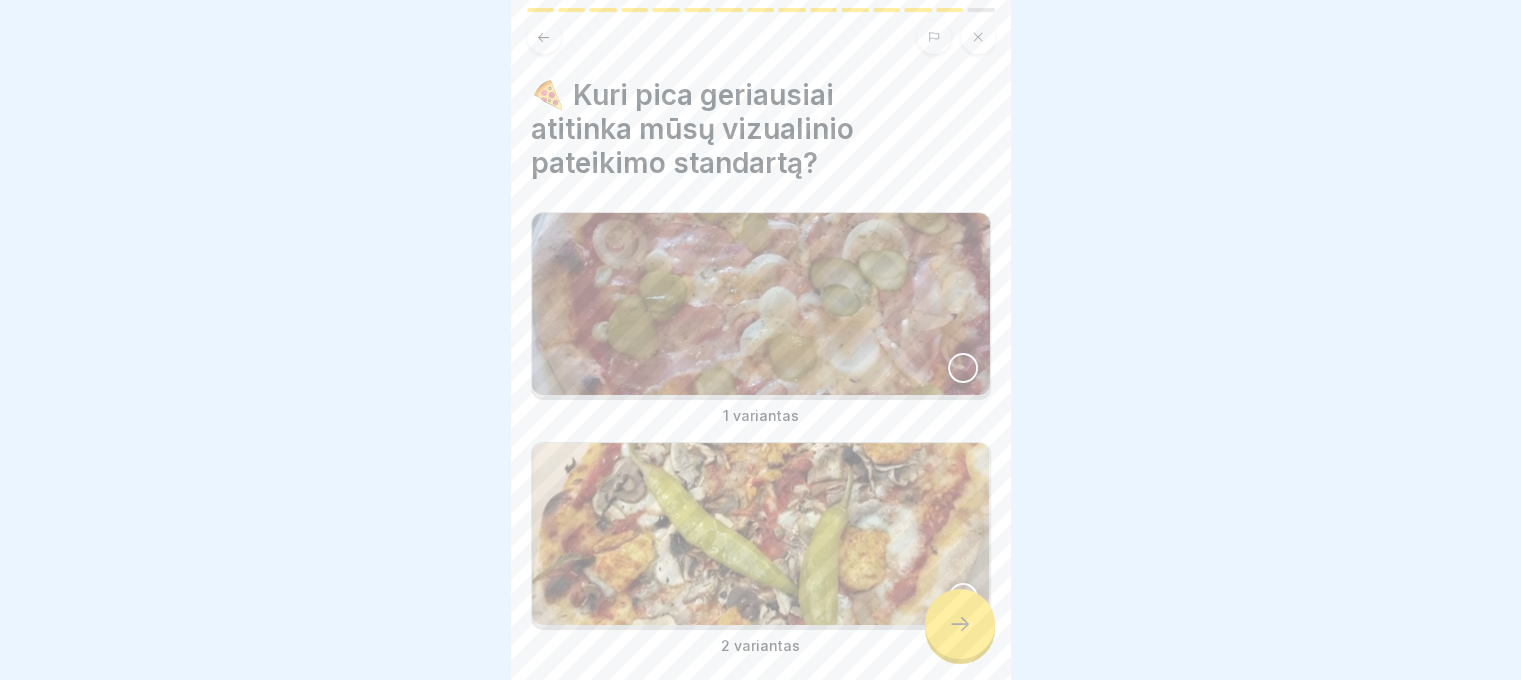 click at bounding box center [761, 304] 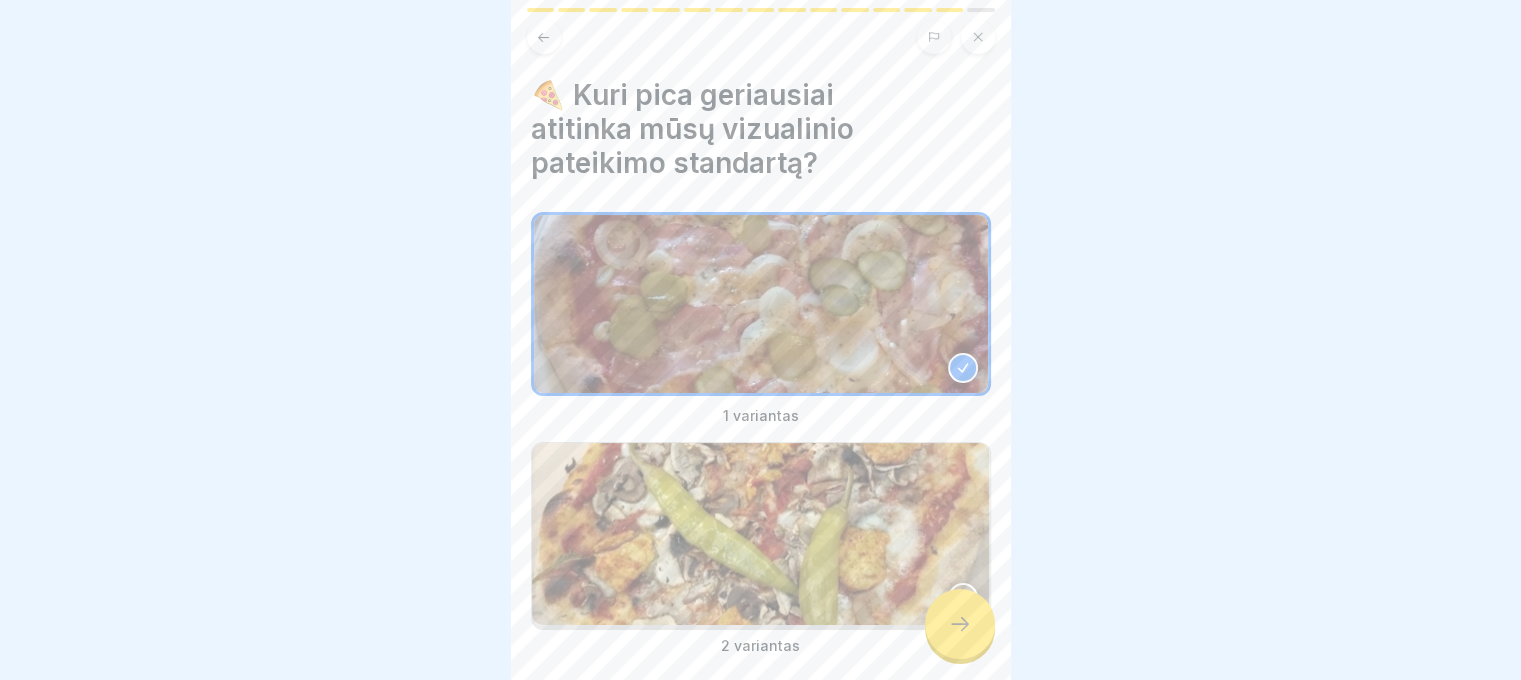 click 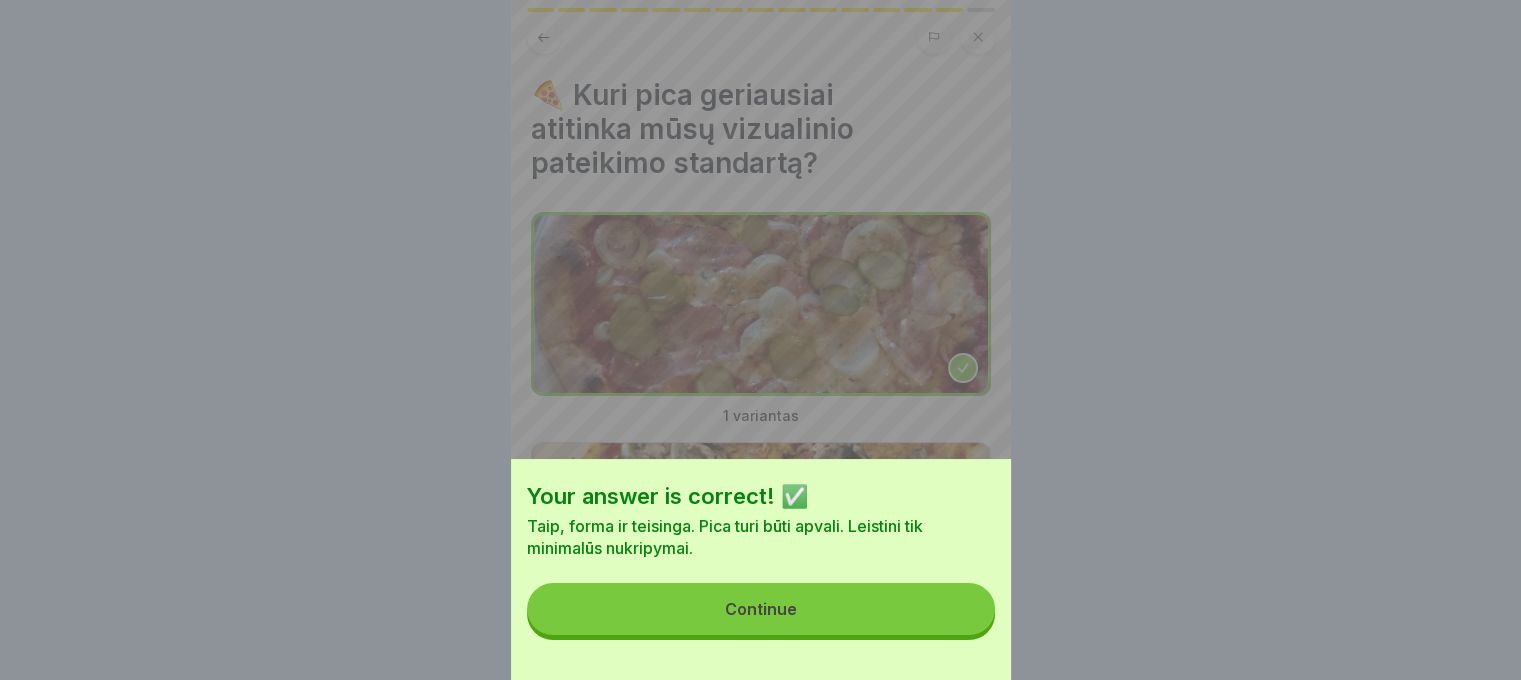click on "Continue" at bounding box center (761, 609) 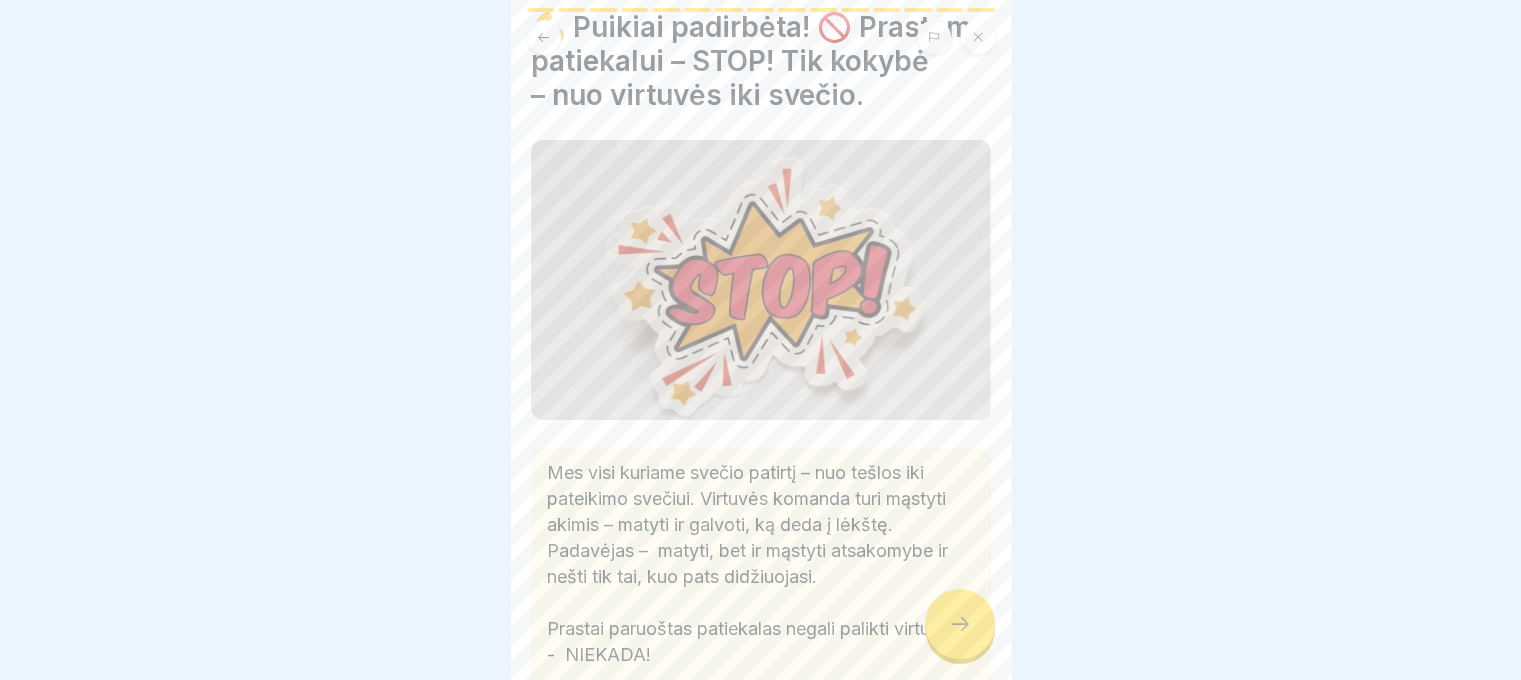 scroll, scrollTop: 200, scrollLeft: 0, axis: vertical 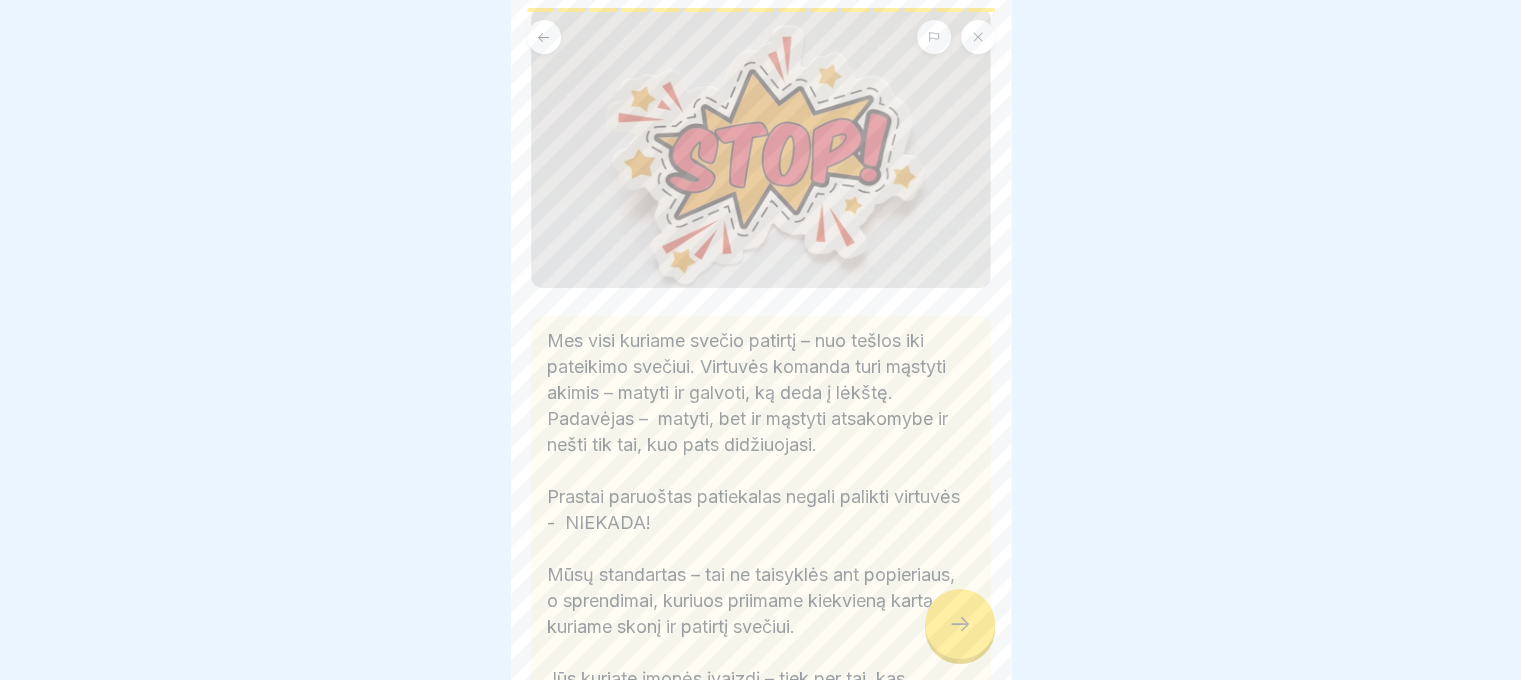 click at bounding box center (960, 624) 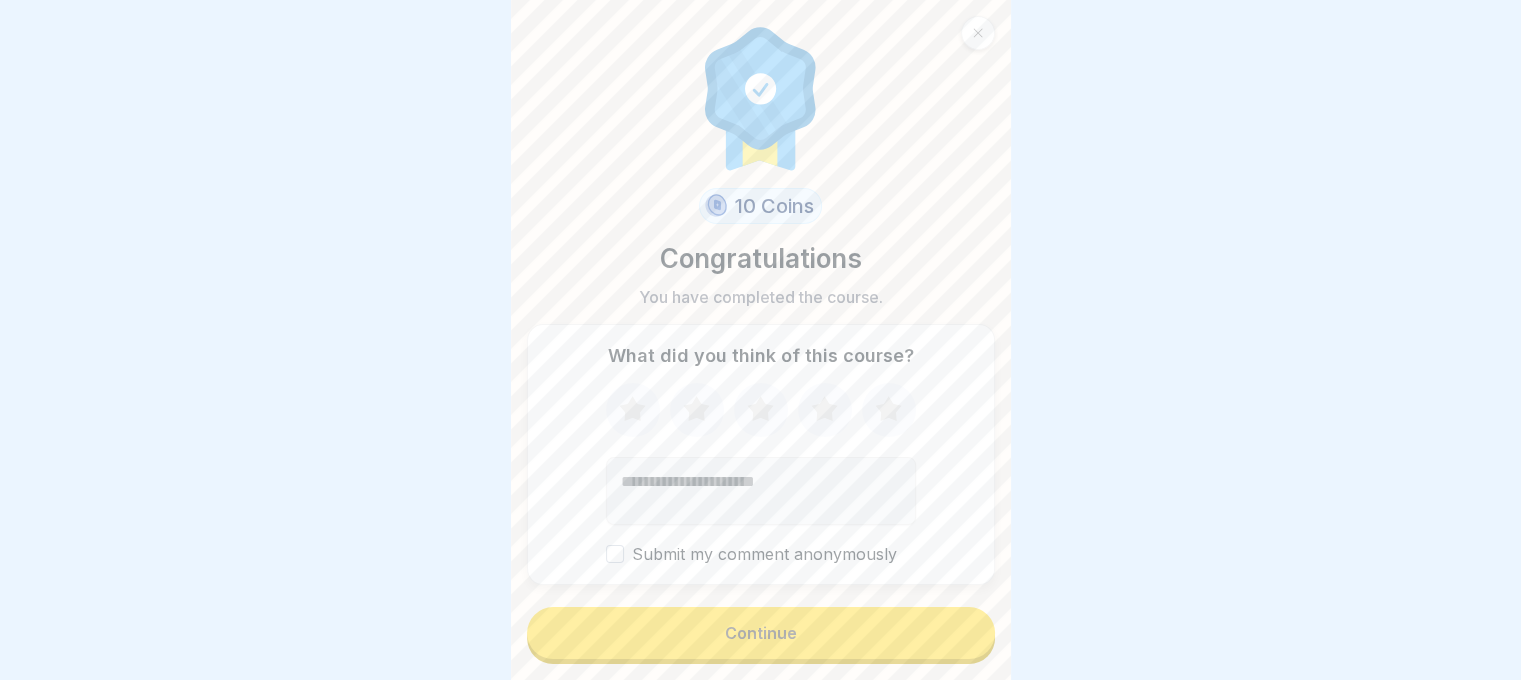 click on "Continue" at bounding box center (761, 633) 